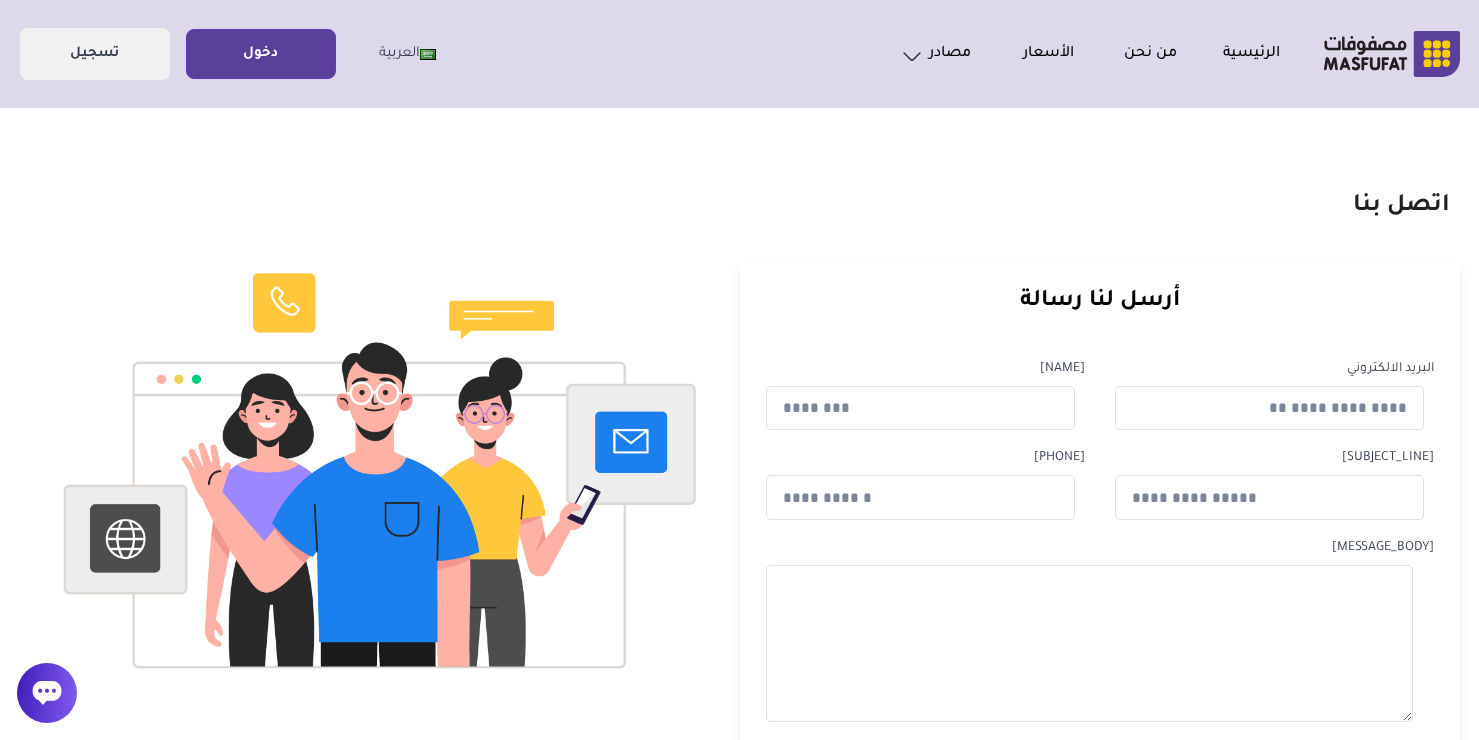 scroll, scrollTop: 0, scrollLeft: 0, axis: both 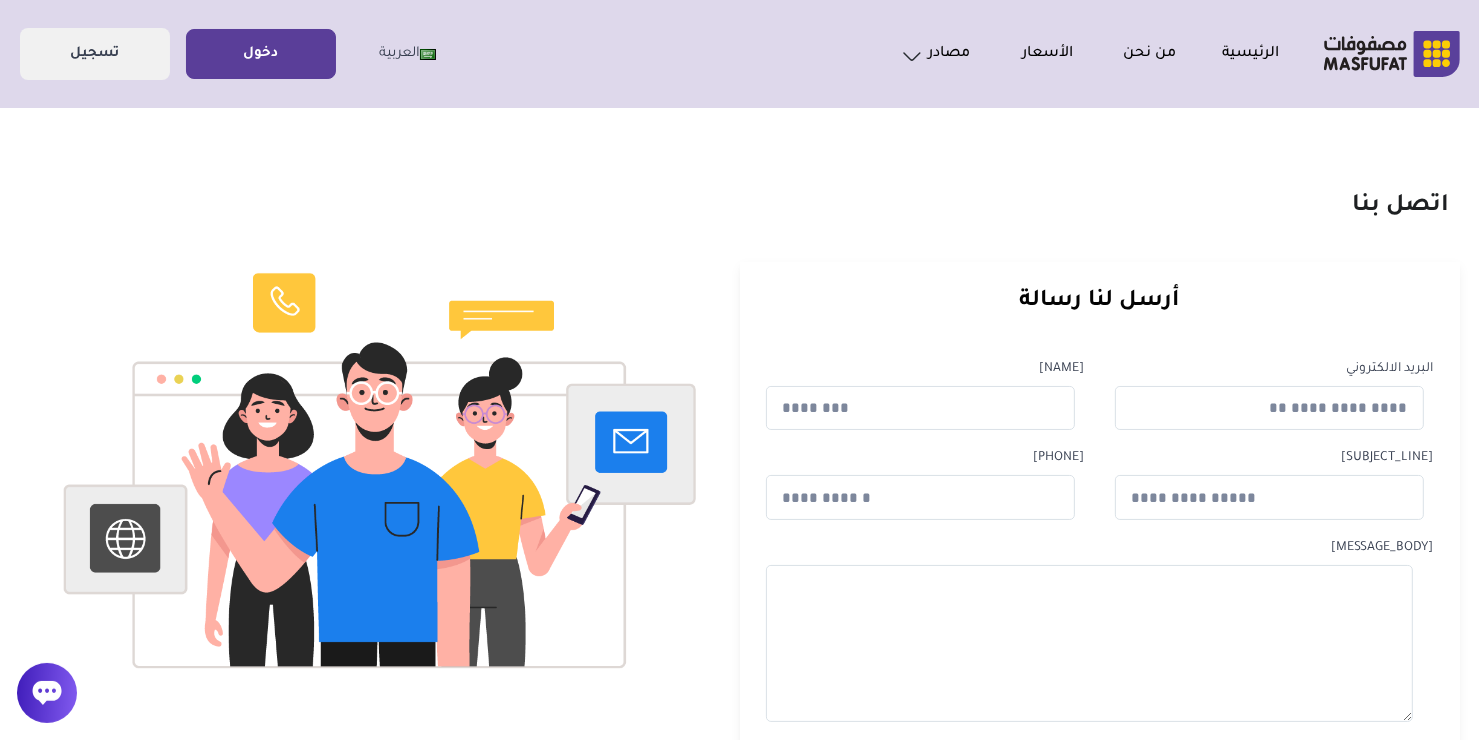 click on "دخول" at bounding box center [261, 54] 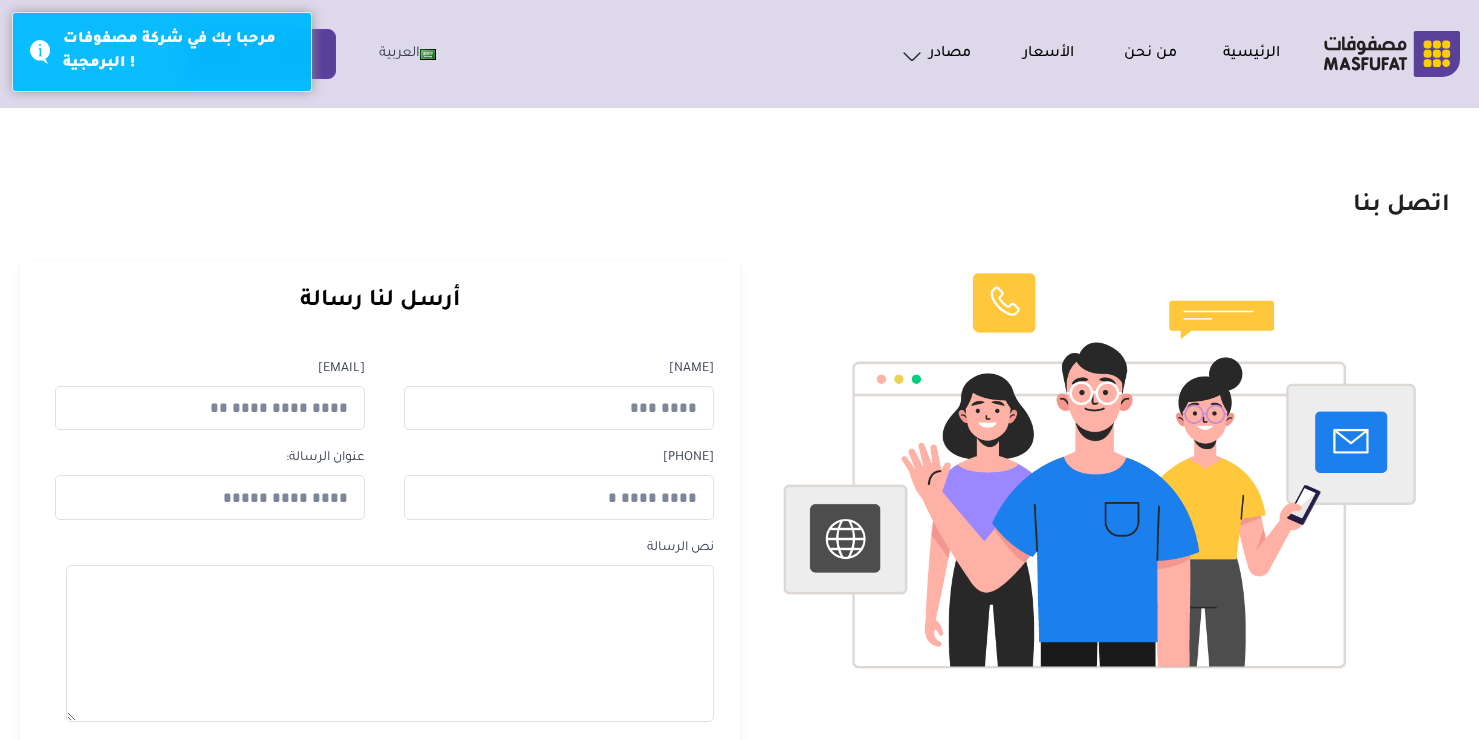 scroll, scrollTop: 0, scrollLeft: 0, axis: both 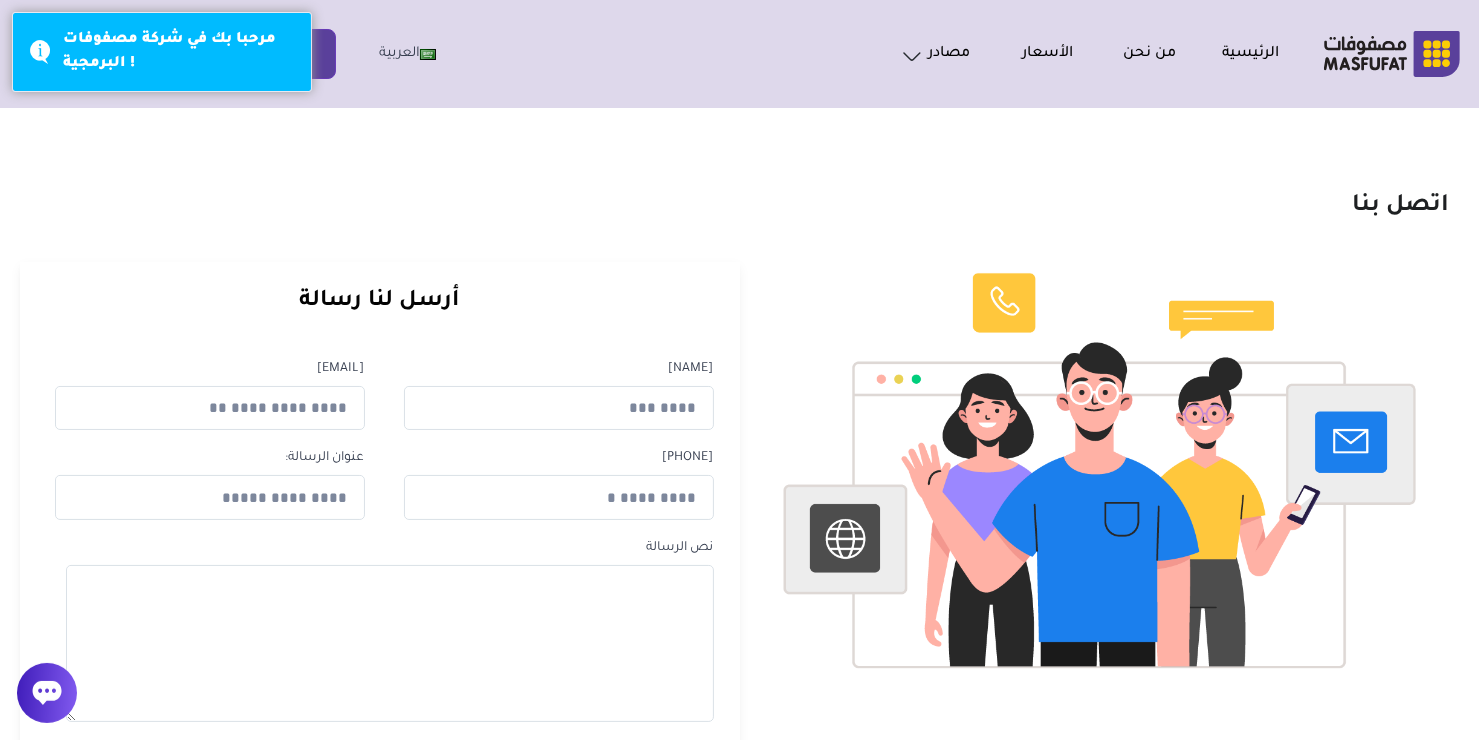 click on "اتصل بنا" at bounding box center [740, 191] 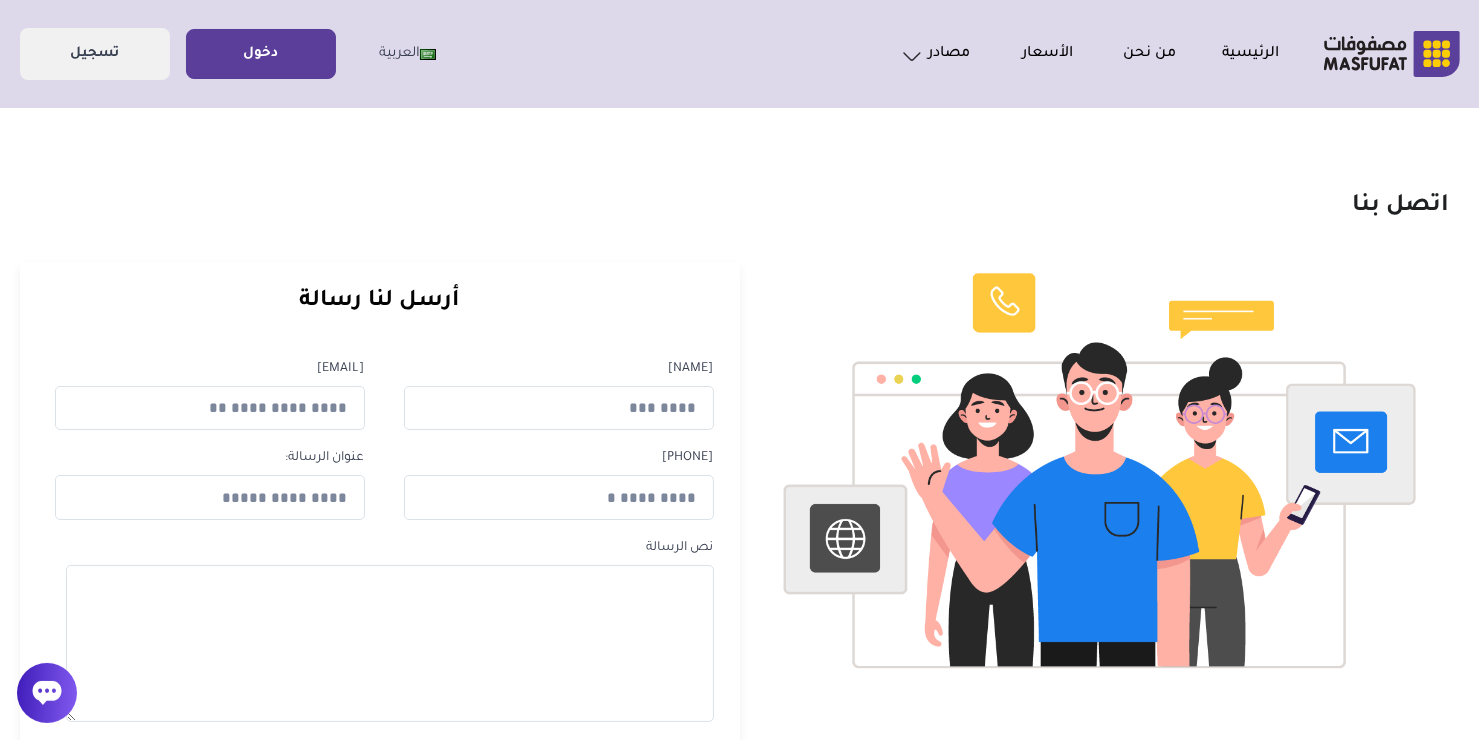 click on "دخول" at bounding box center [261, 54] 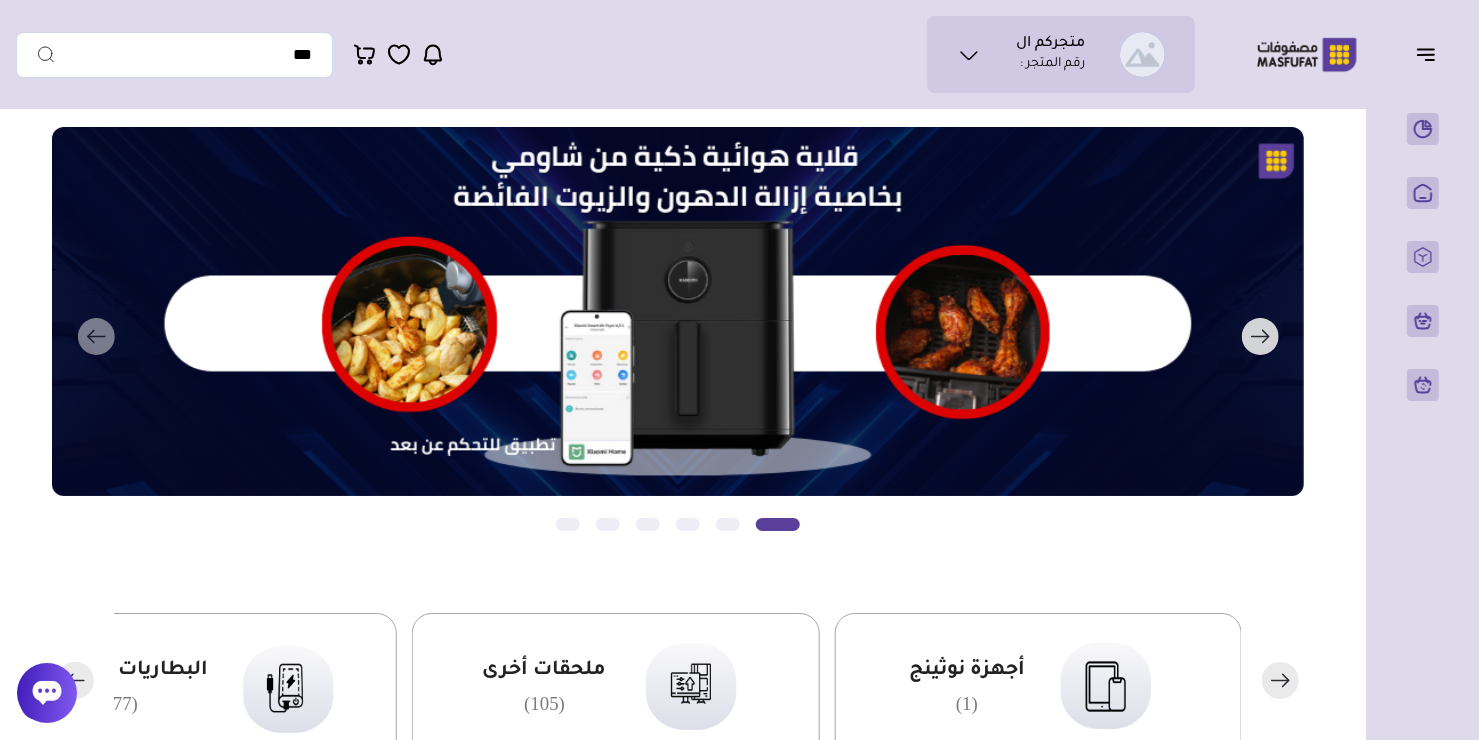 scroll, scrollTop: 0, scrollLeft: 0, axis: both 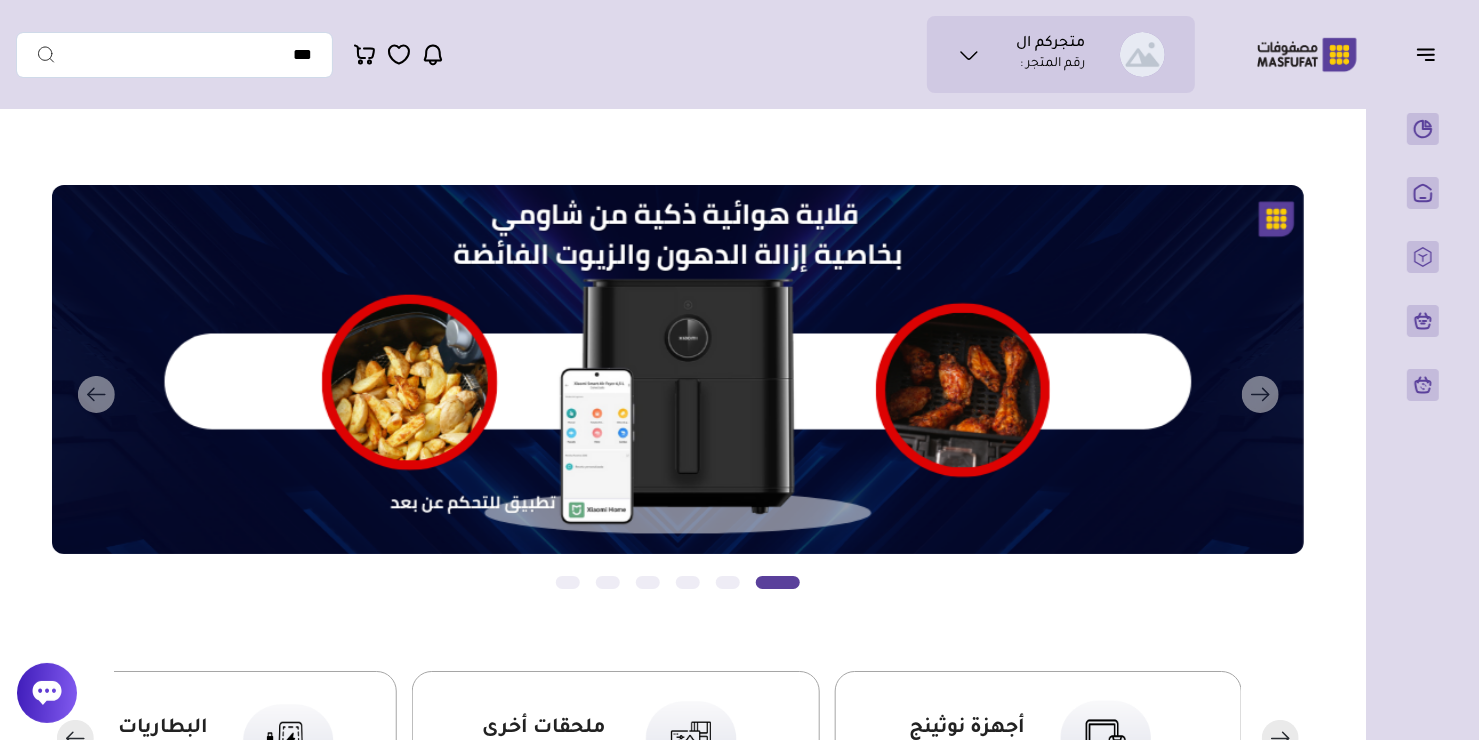 click at bounding box center [969, 55] 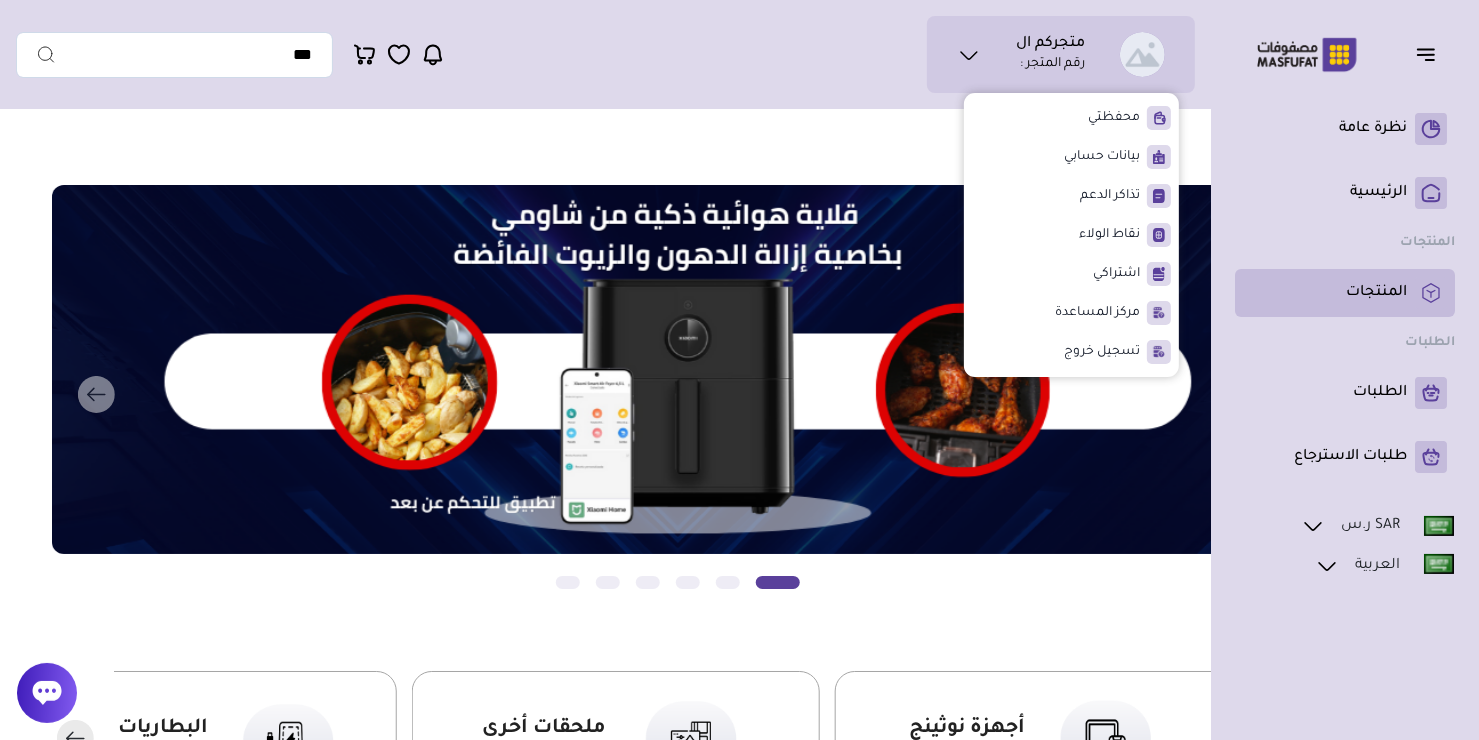 click on "المنتجات" at bounding box center (1345, 293) 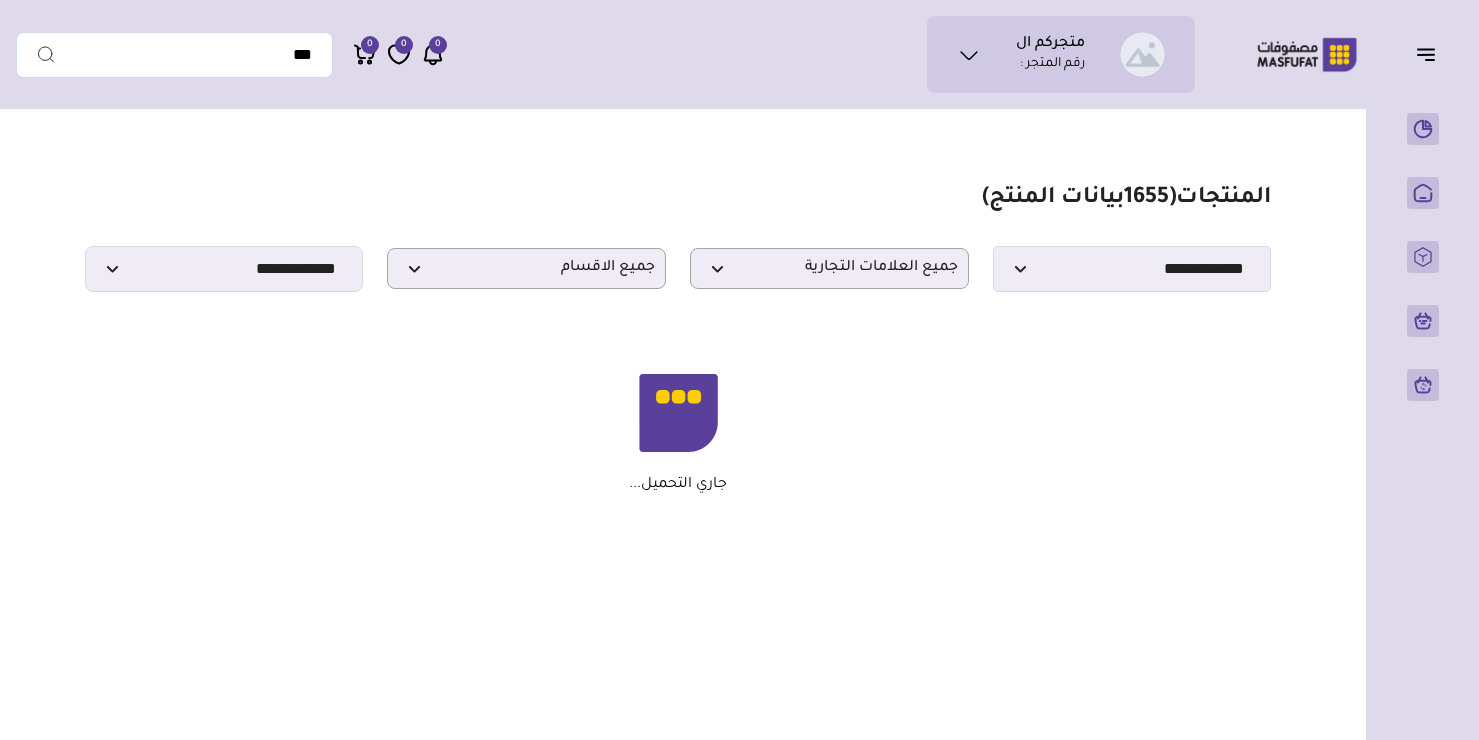 scroll, scrollTop: 0, scrollLeft: 0, axis: both 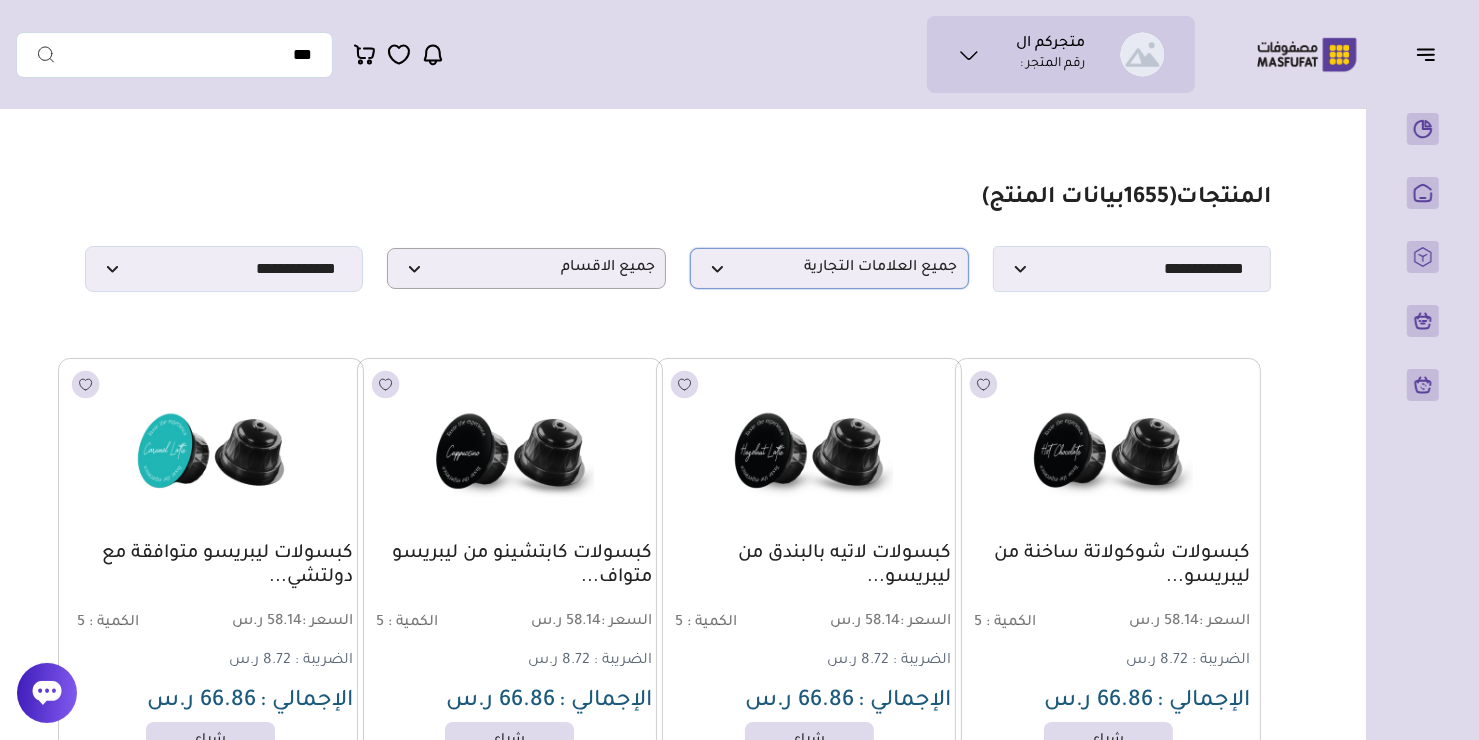 click on "جميع العلامات التجارية" at bounding box center [829, 268] 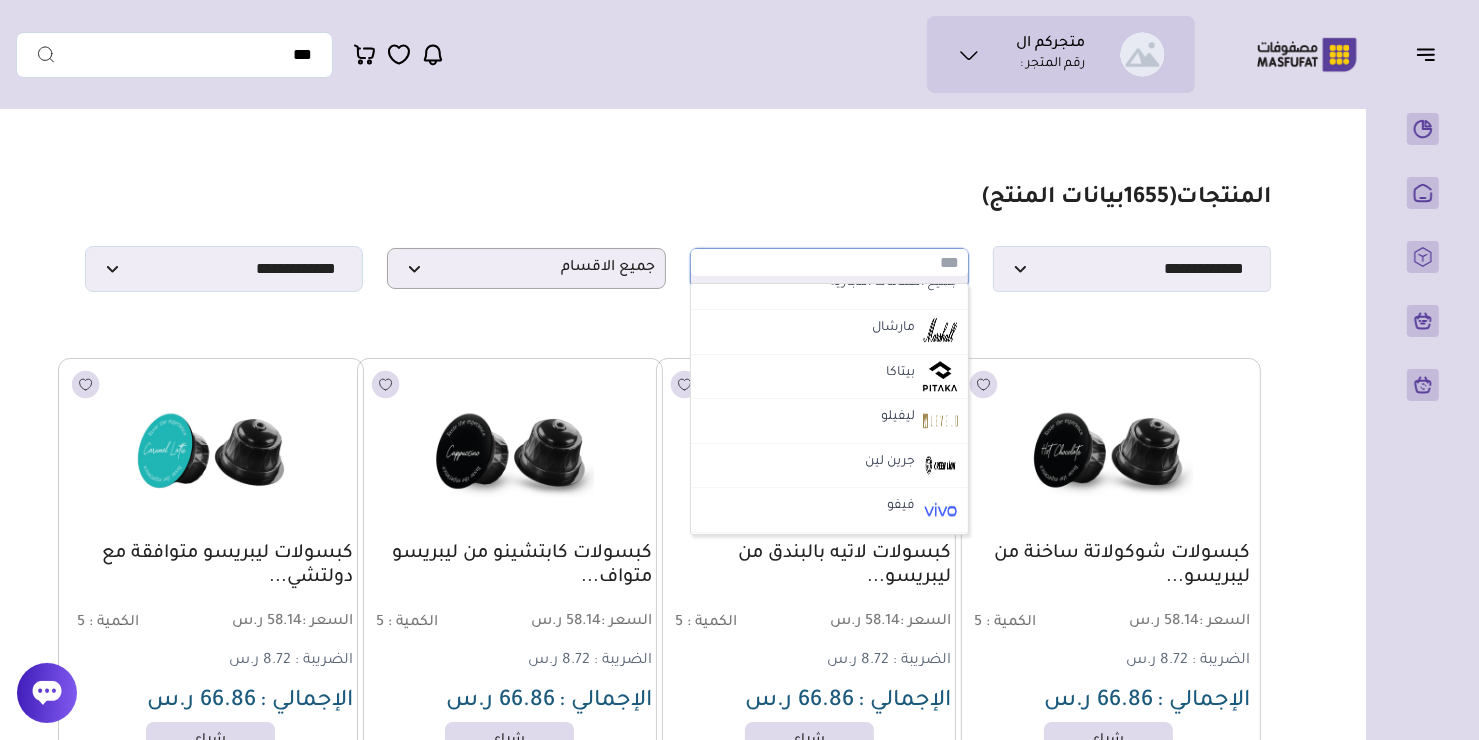 scroll, scrollTop: 0, scrollLeft: 0, axis: both 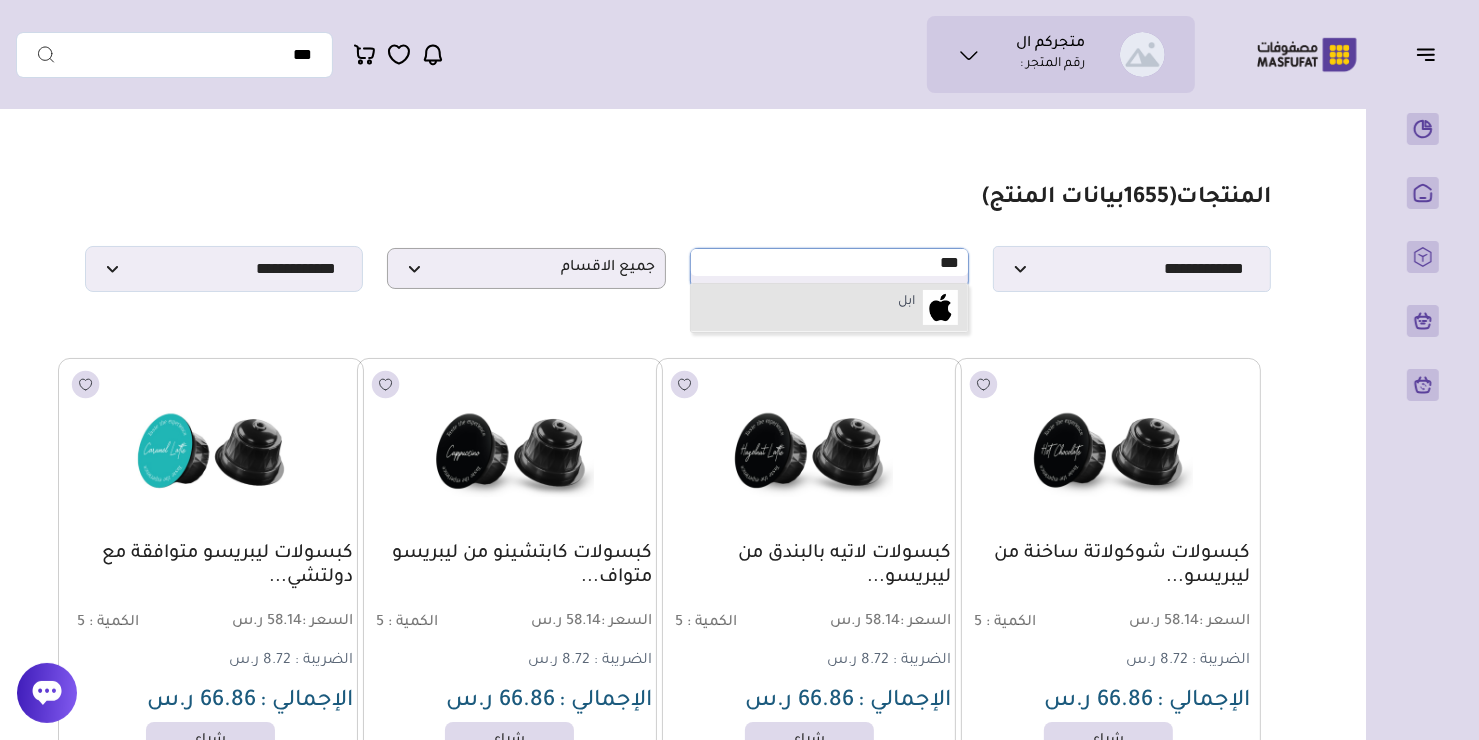 type on "***" 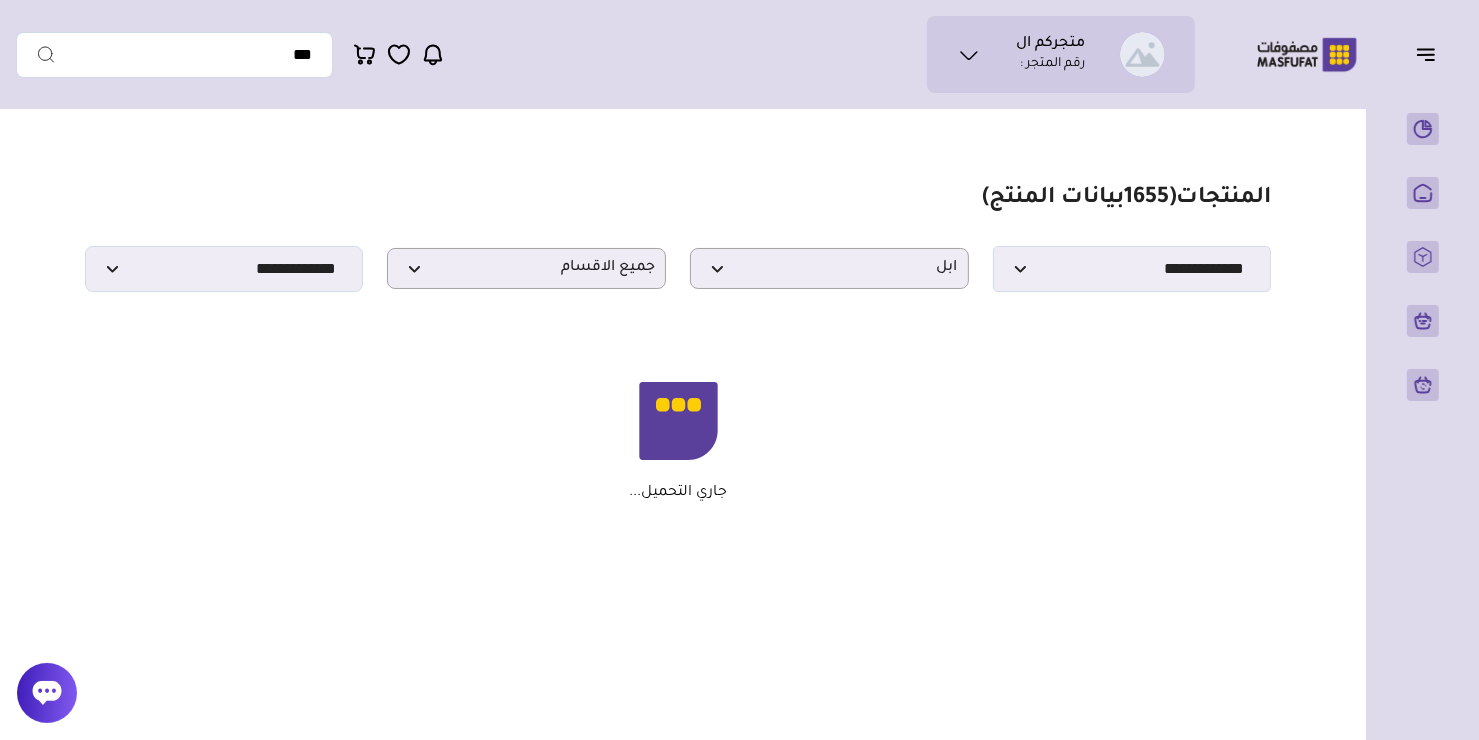 click on "**********" at bounding box center (678, 238) 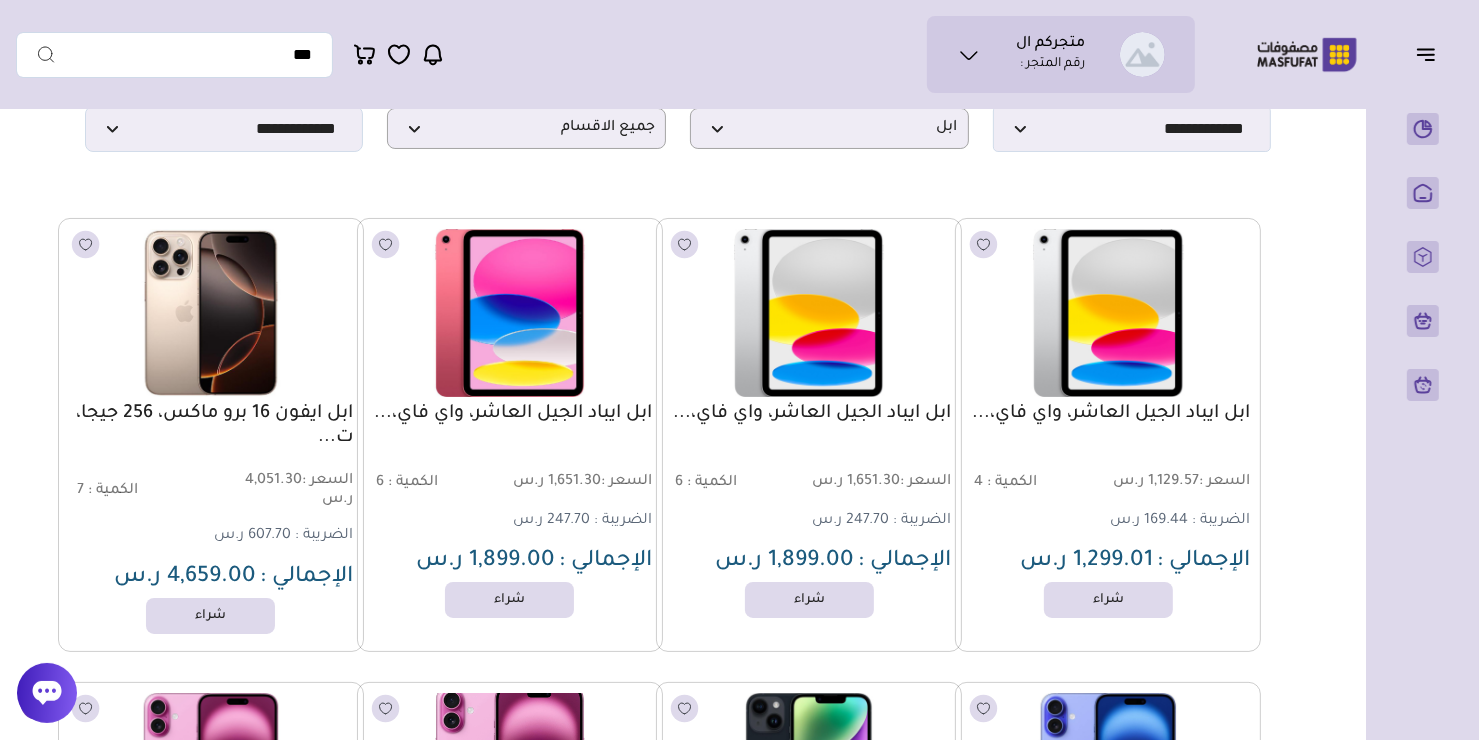 scroll, scrollTop: 0, scrollLeft: 0, axis: both 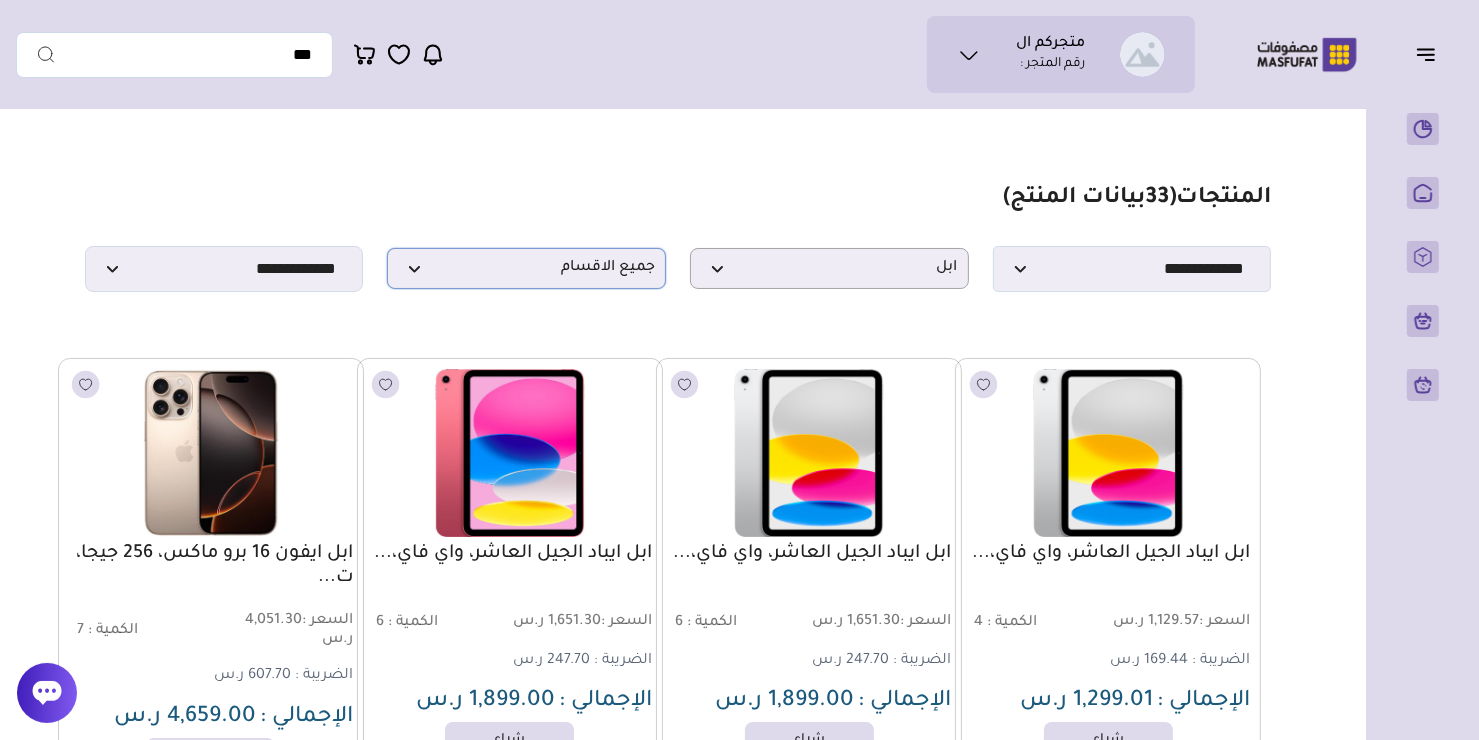 click on "جميع الاقسام" at bounding box center [526, 268] 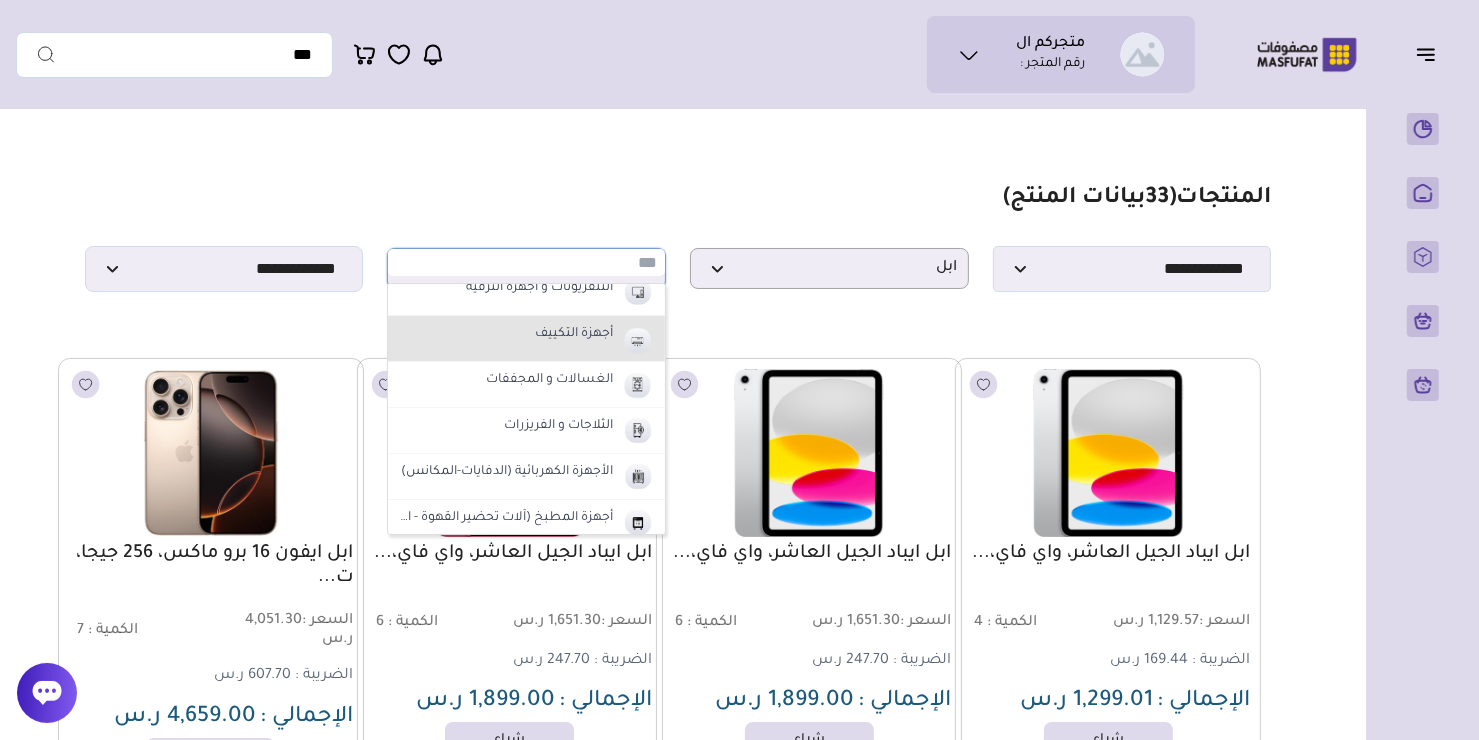 scroll, scrollTop: 936, scrollLeft: 0, axis: vertical 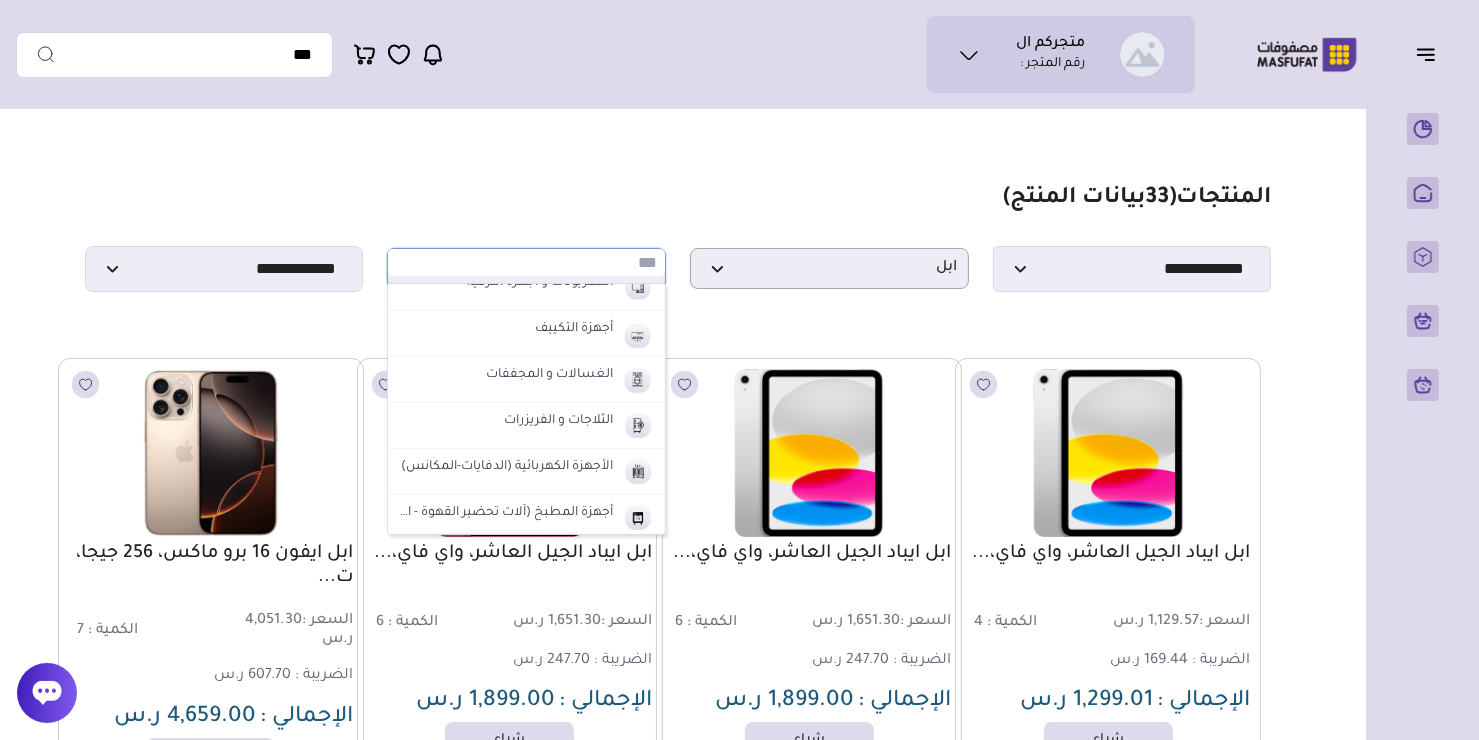 click on "مزامنة
( 0 )
تحديد الكل
إلغاء التحديد
المنتجات
(" at bounding box center (678, 2443) 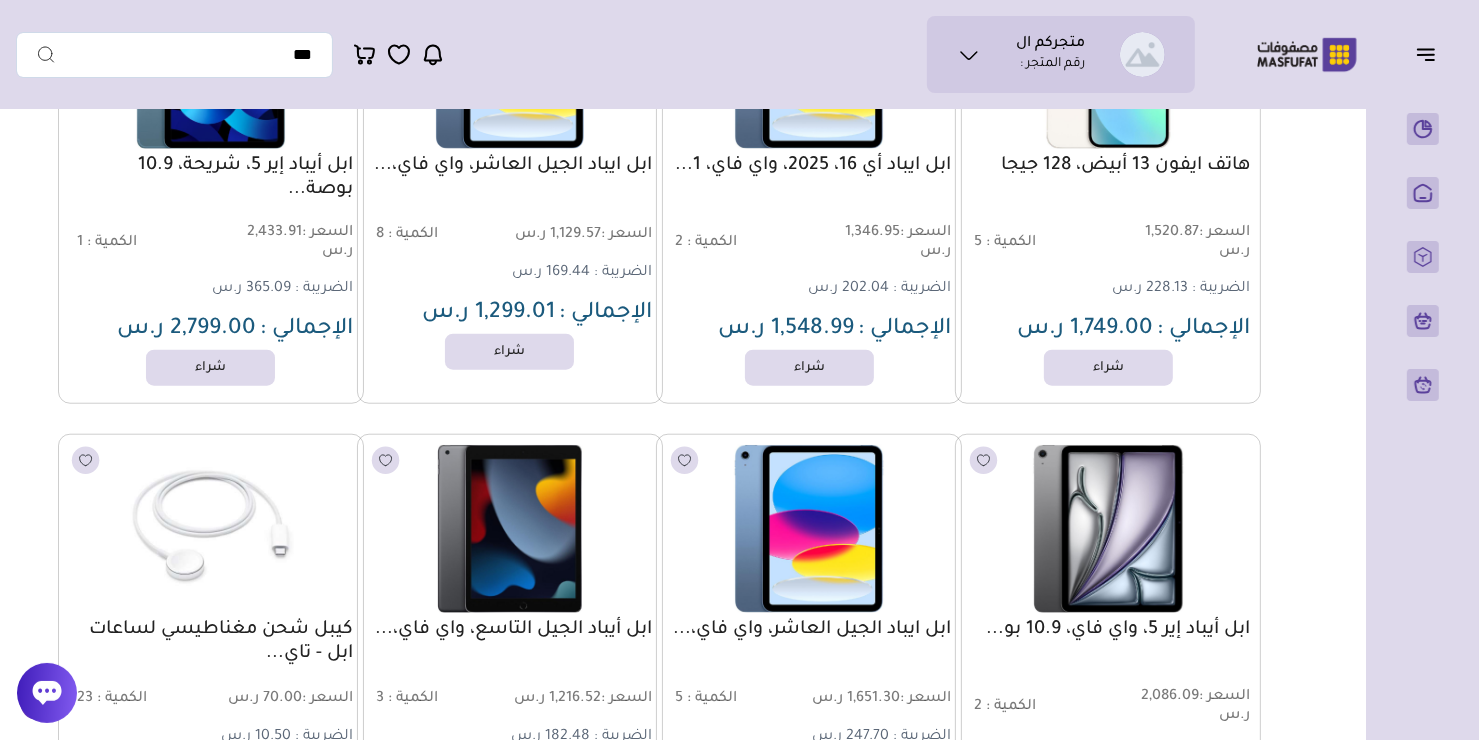 scroll, scrollTop: 1900, scrollLeft: 0, axis: vertical 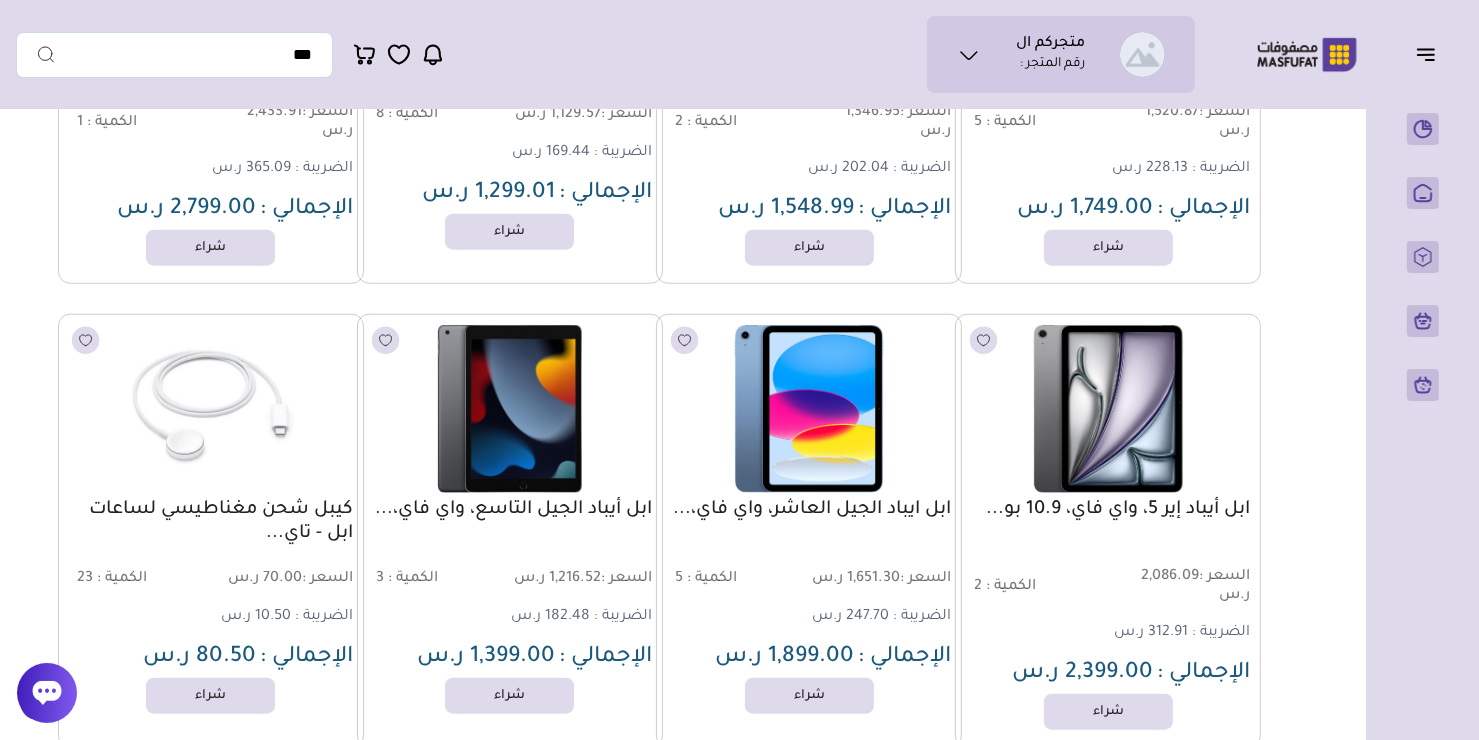 click on "ابل أيباد إير 5، واي  فاي، 10.9 بو..." at bounding box center [1108, 510] 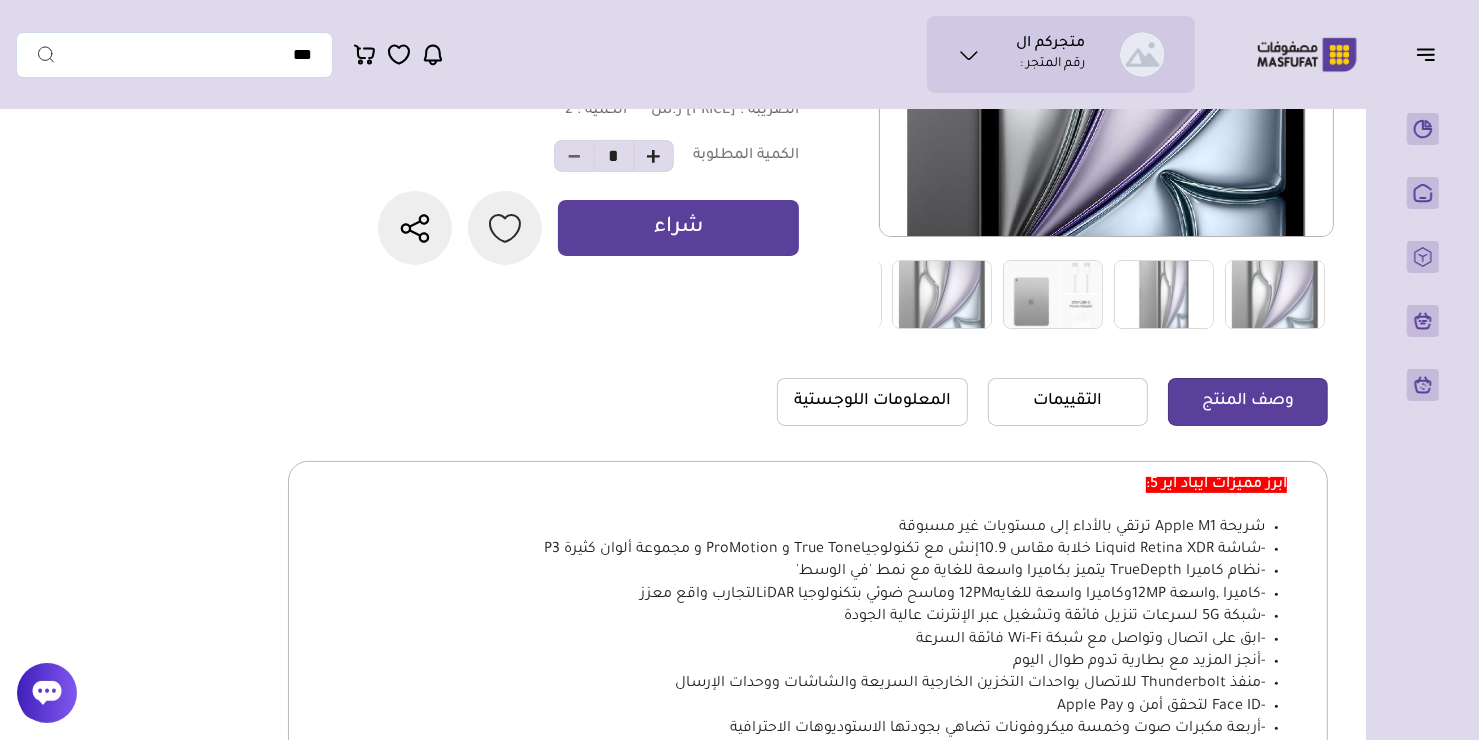 scroll, scrollTop: 200, scrollLeft: 0, axis: vertical 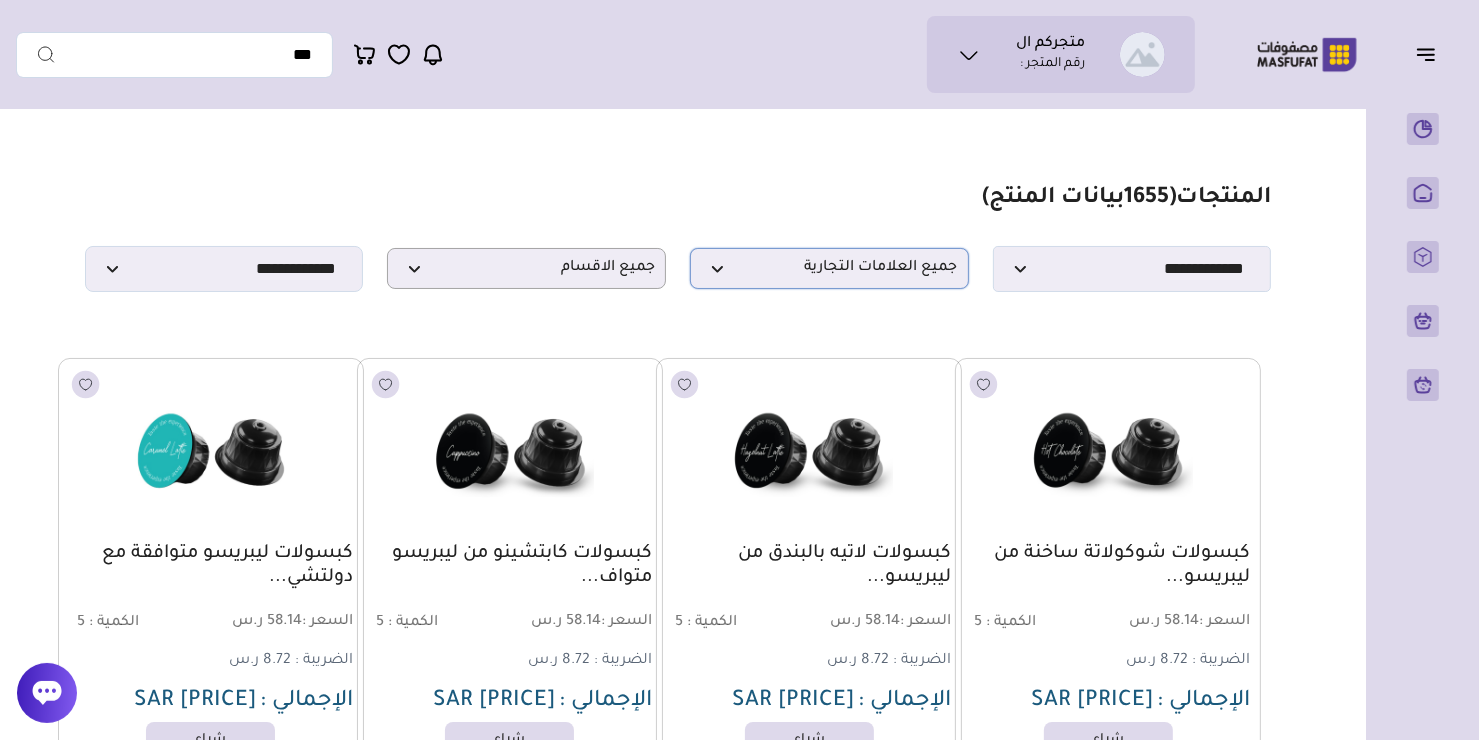 click on "جميع العلامات التجارية" at bounding box center [829, 268] 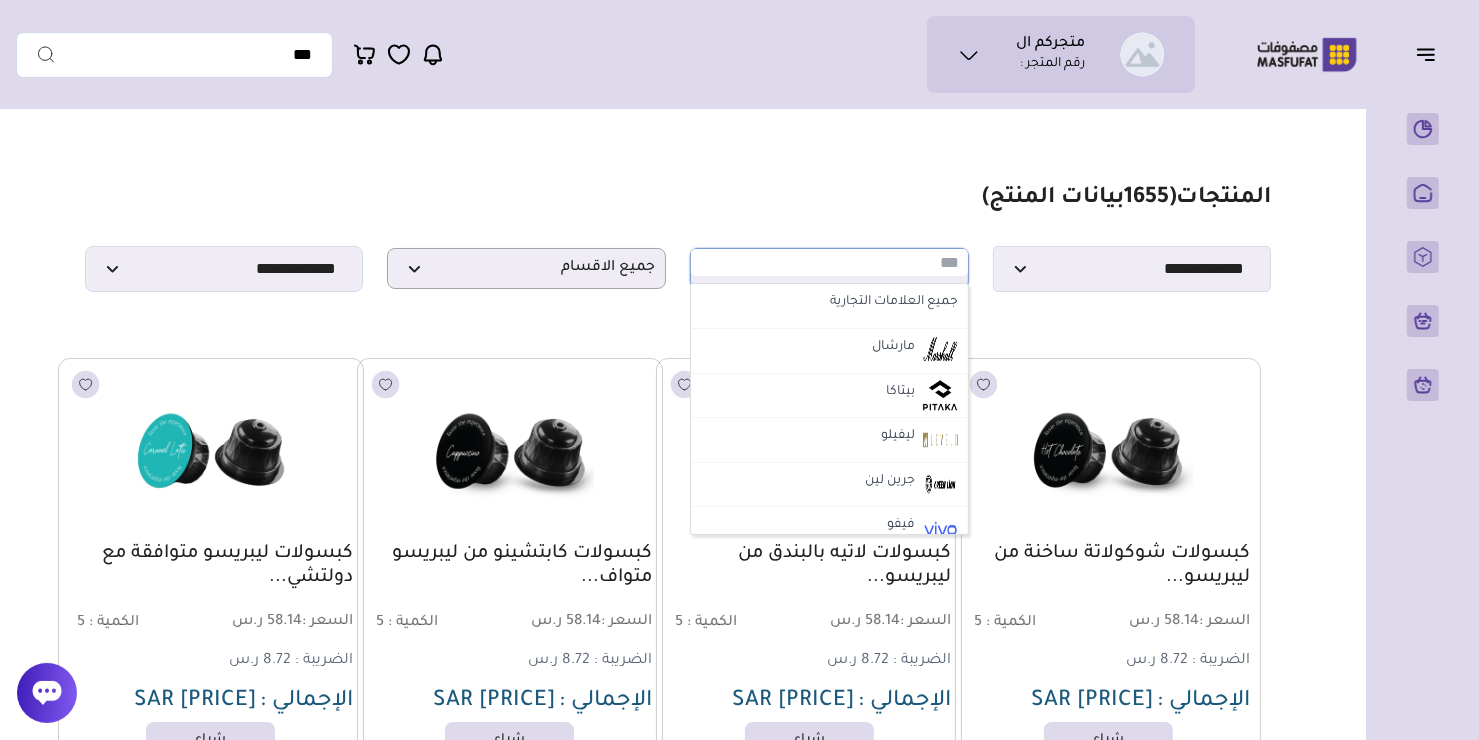 click at bounding box center (829, 262) 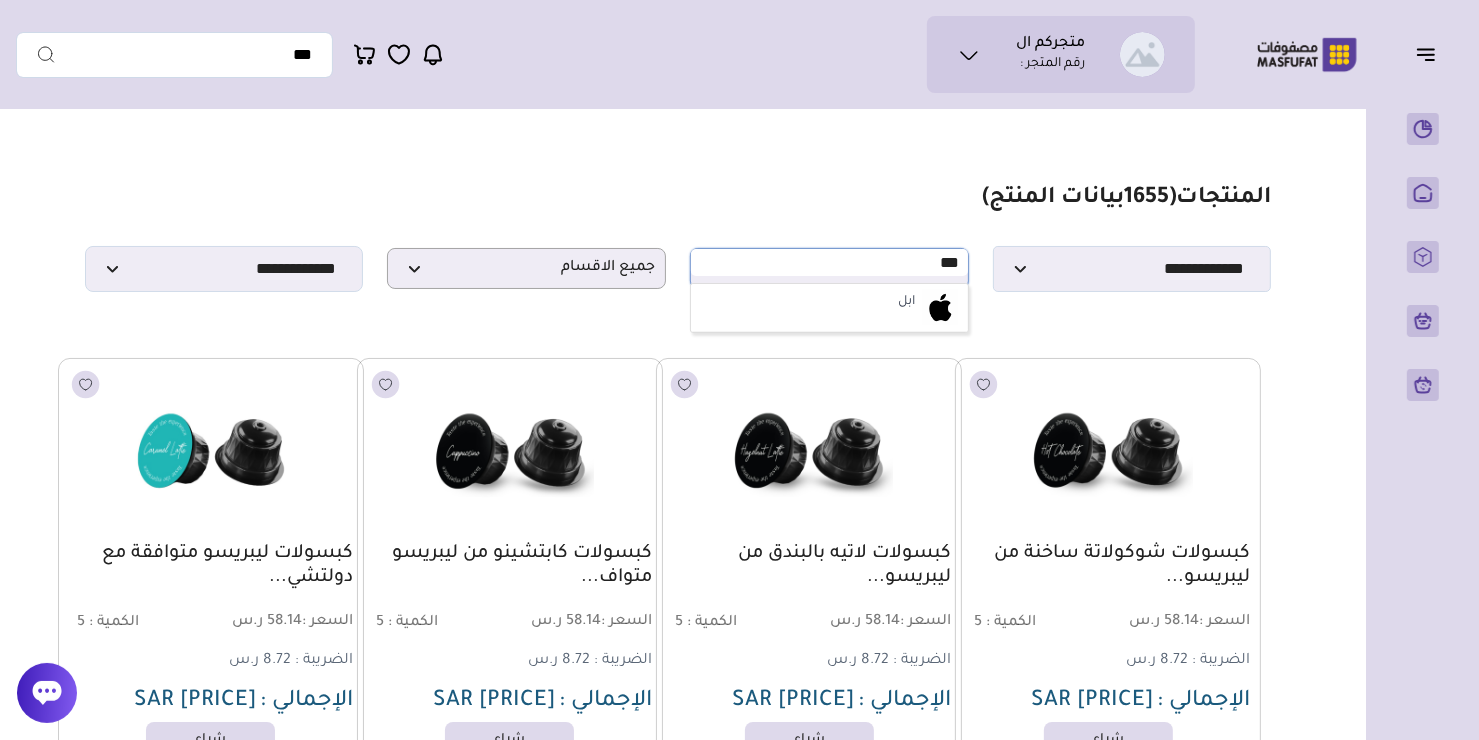 drag, startPoint x: 789, startPoint y: 344, endPoint x: 789, endPoint y: 328, distance: 16 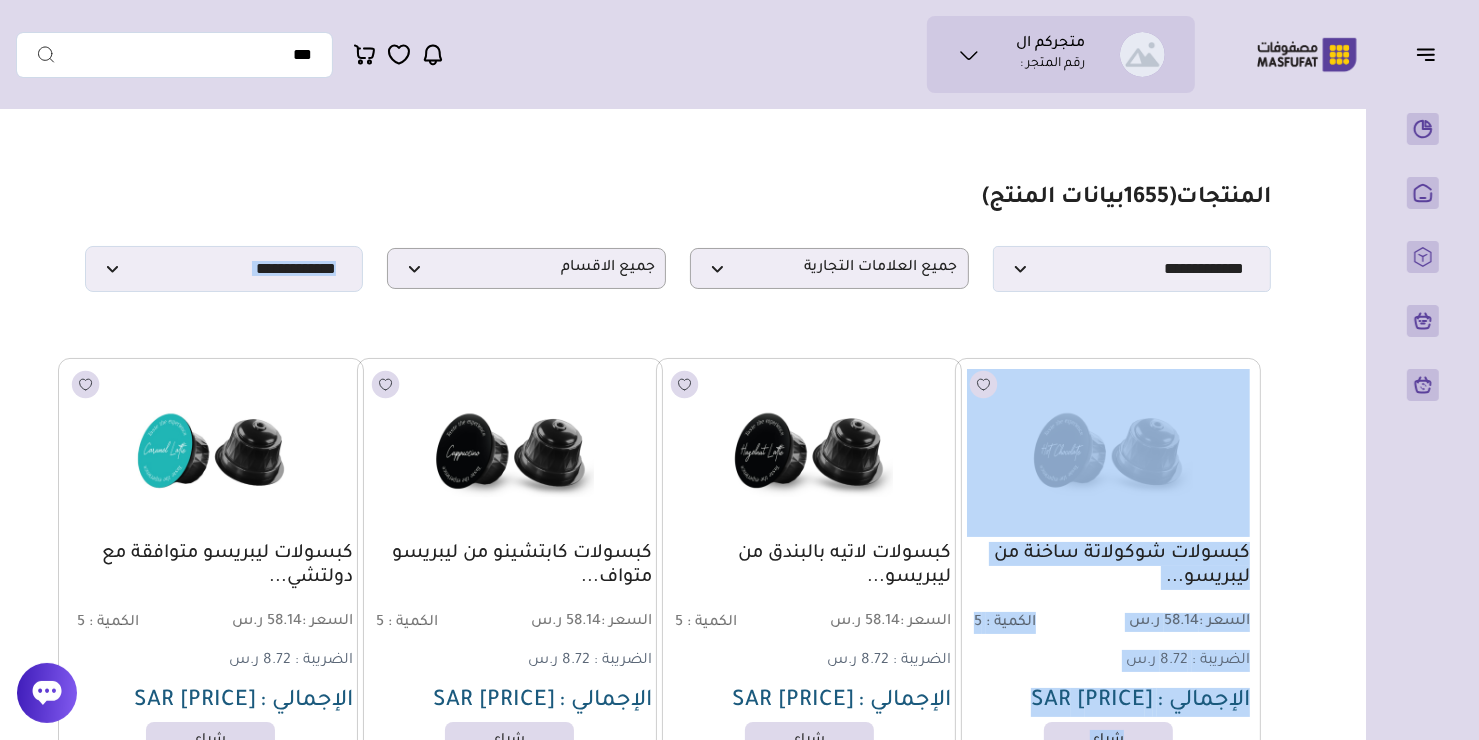 drag, startPoint x: 789, startPoint y: 328, endPoint x: 789, endPoint y: 316, distance: 12 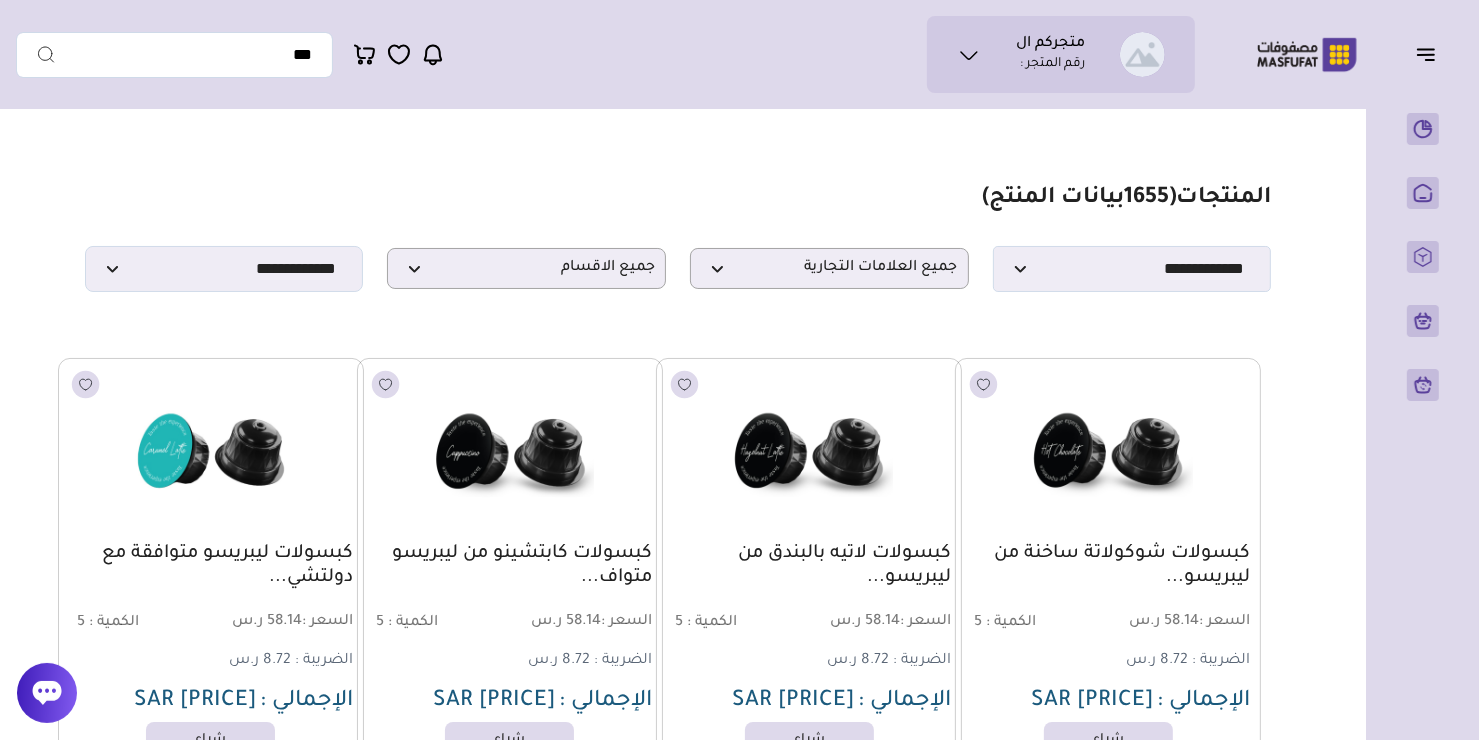 click on "**********" at bounding box center [678, 238] 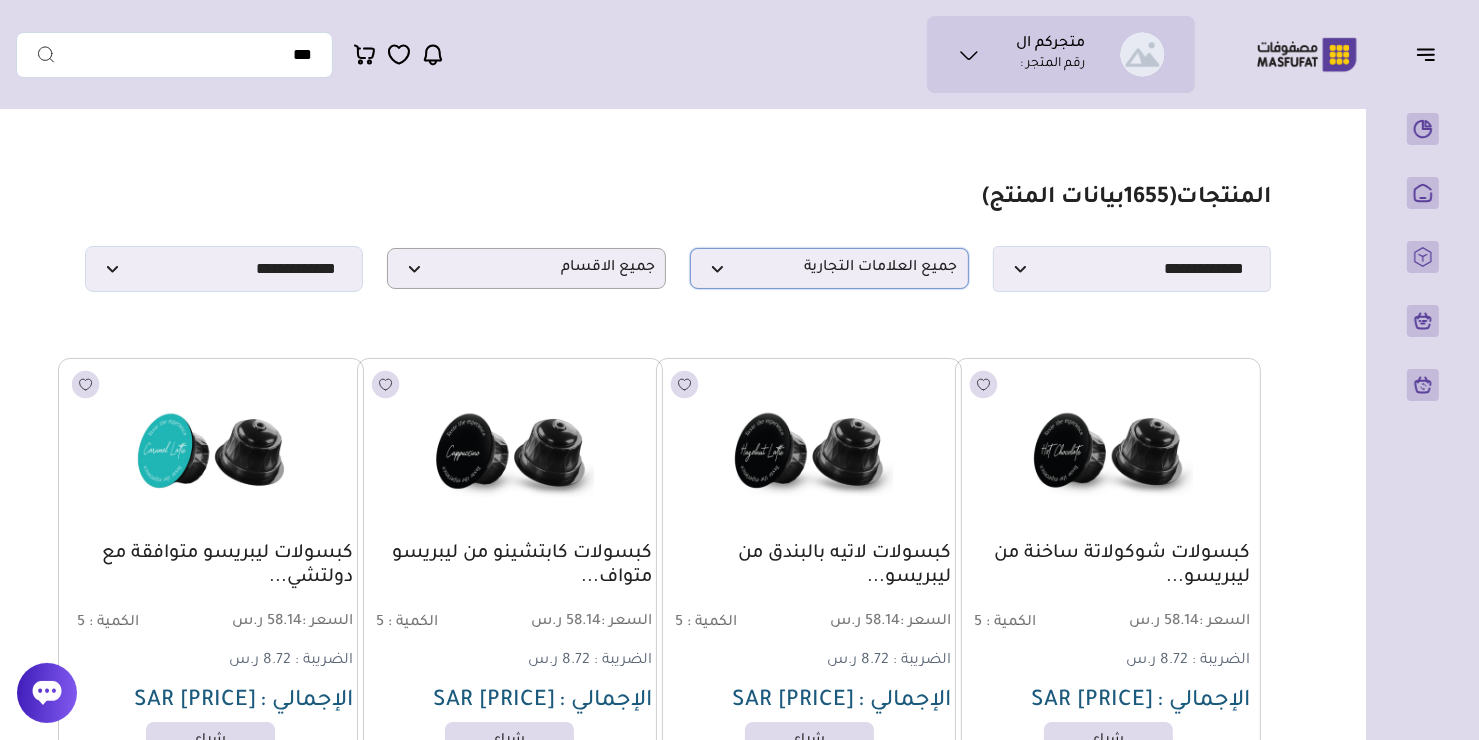 click on "جميع العلامات التجارية" at bounding box center (829, 268) 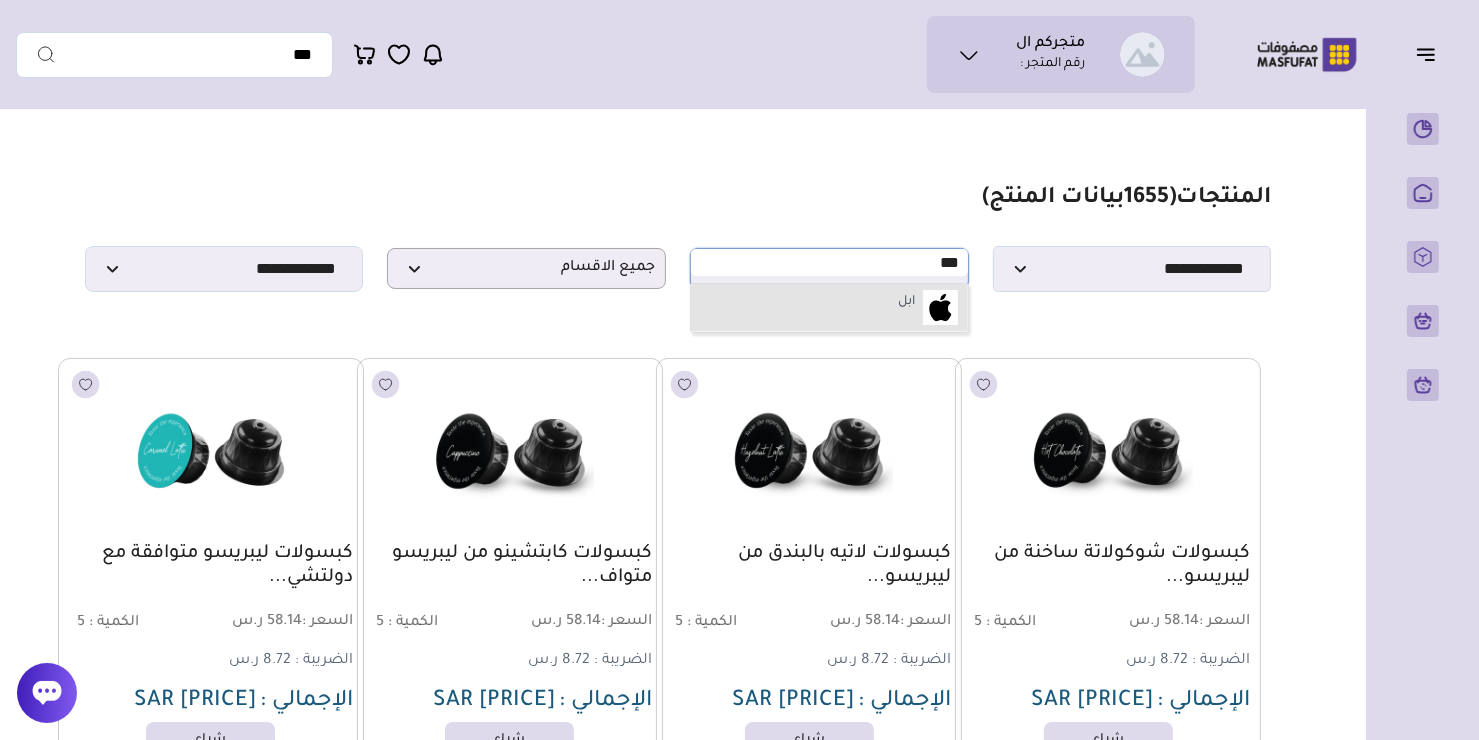 type on "***" 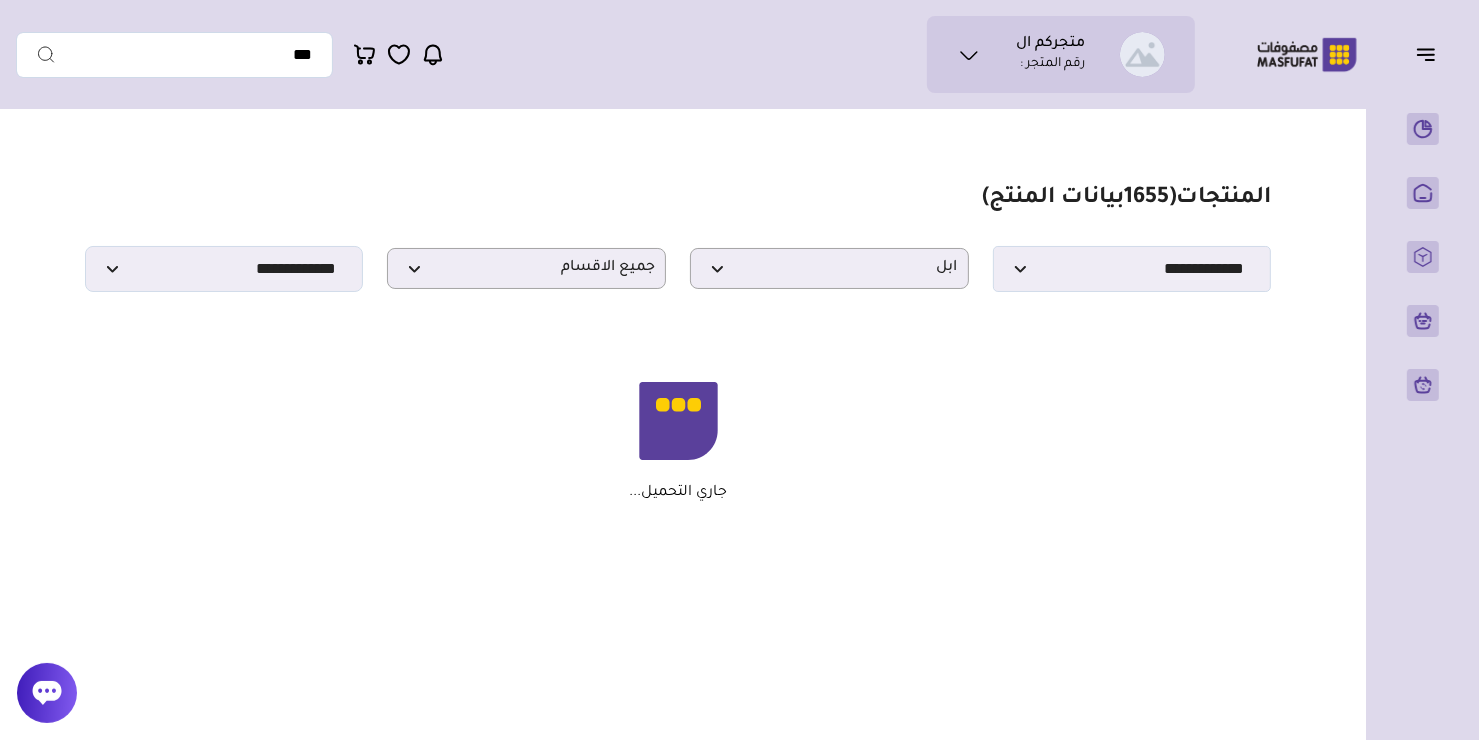 click on "جاري التحميل..." at bounding box center (678, 442) 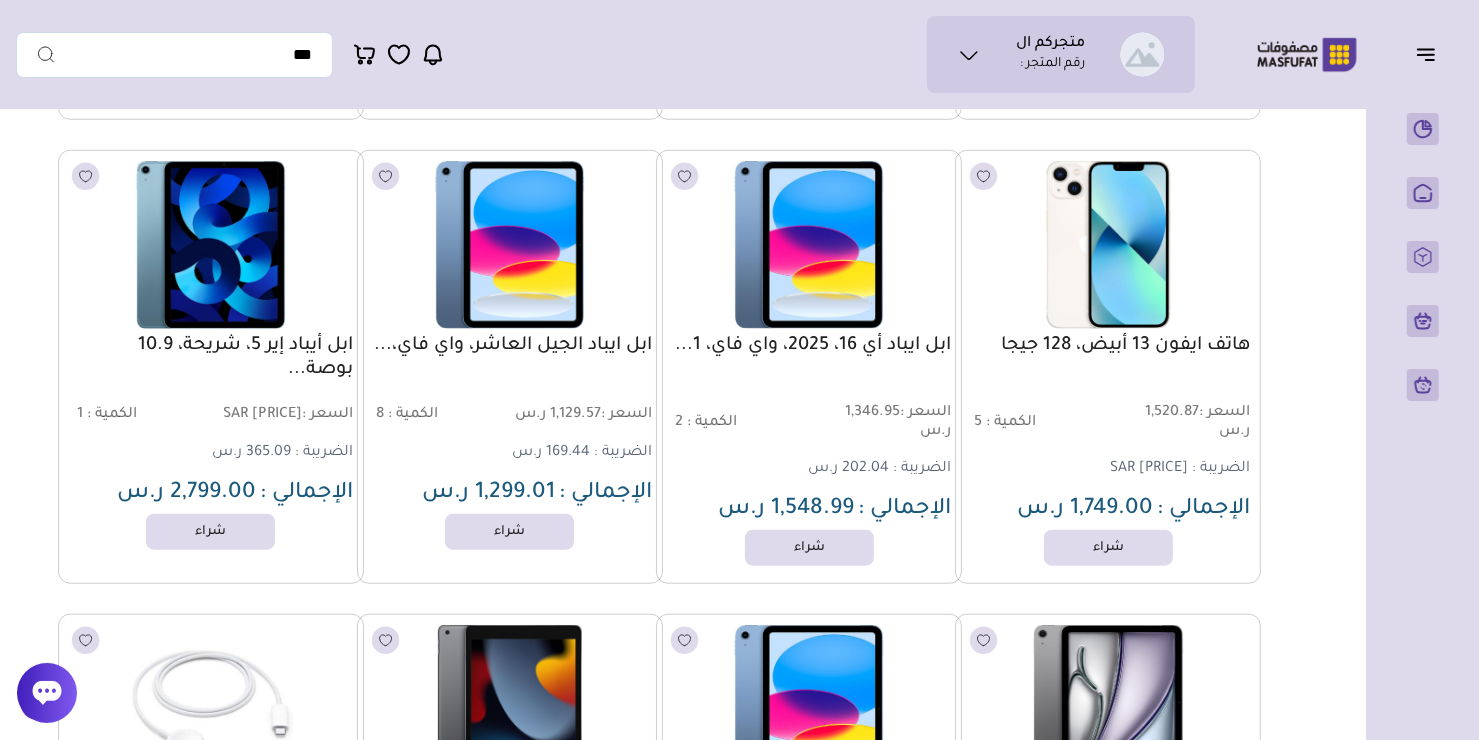 scroll, scrollTop: 1600, scrollLeft: 0, axis: vertical 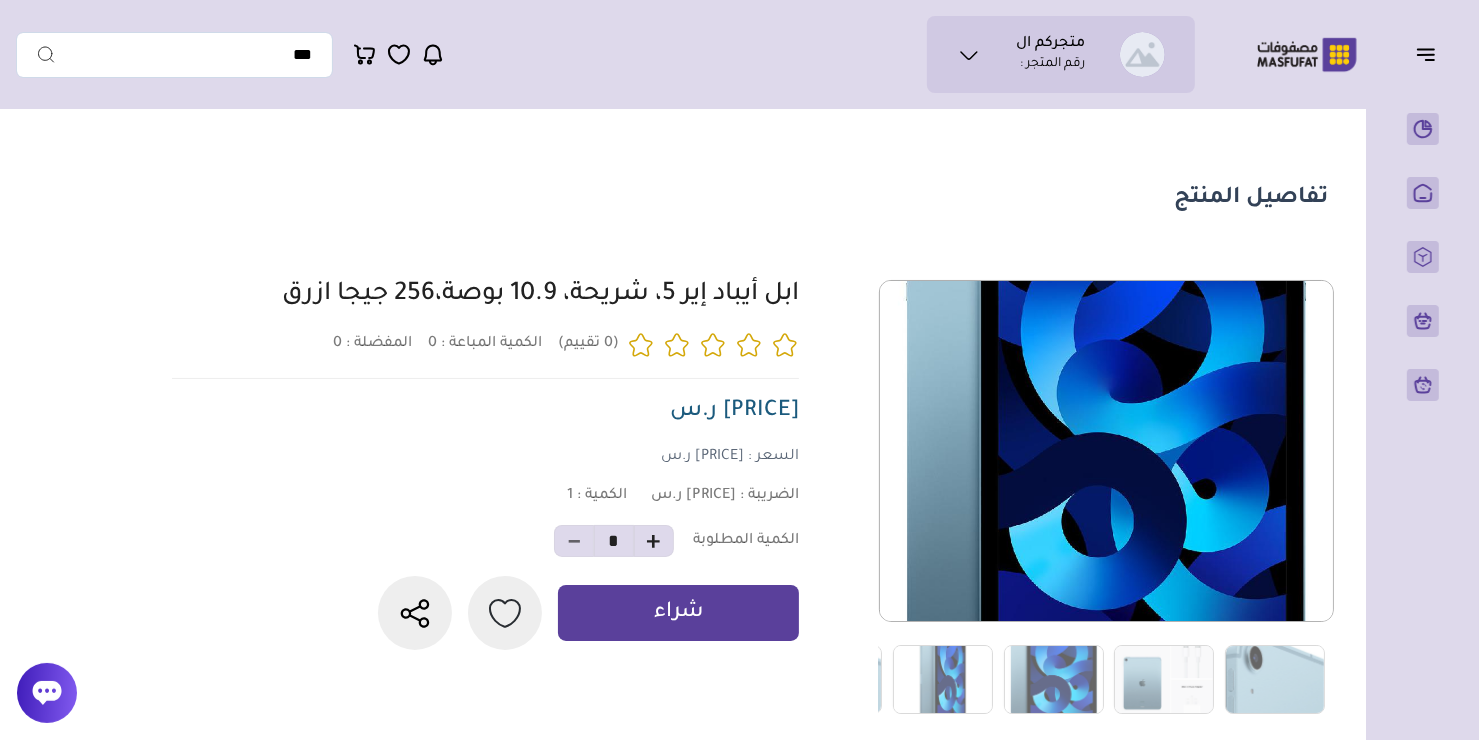 click on "متجركم ال
رقم المتجر :" at bounding box center (1061, 54) 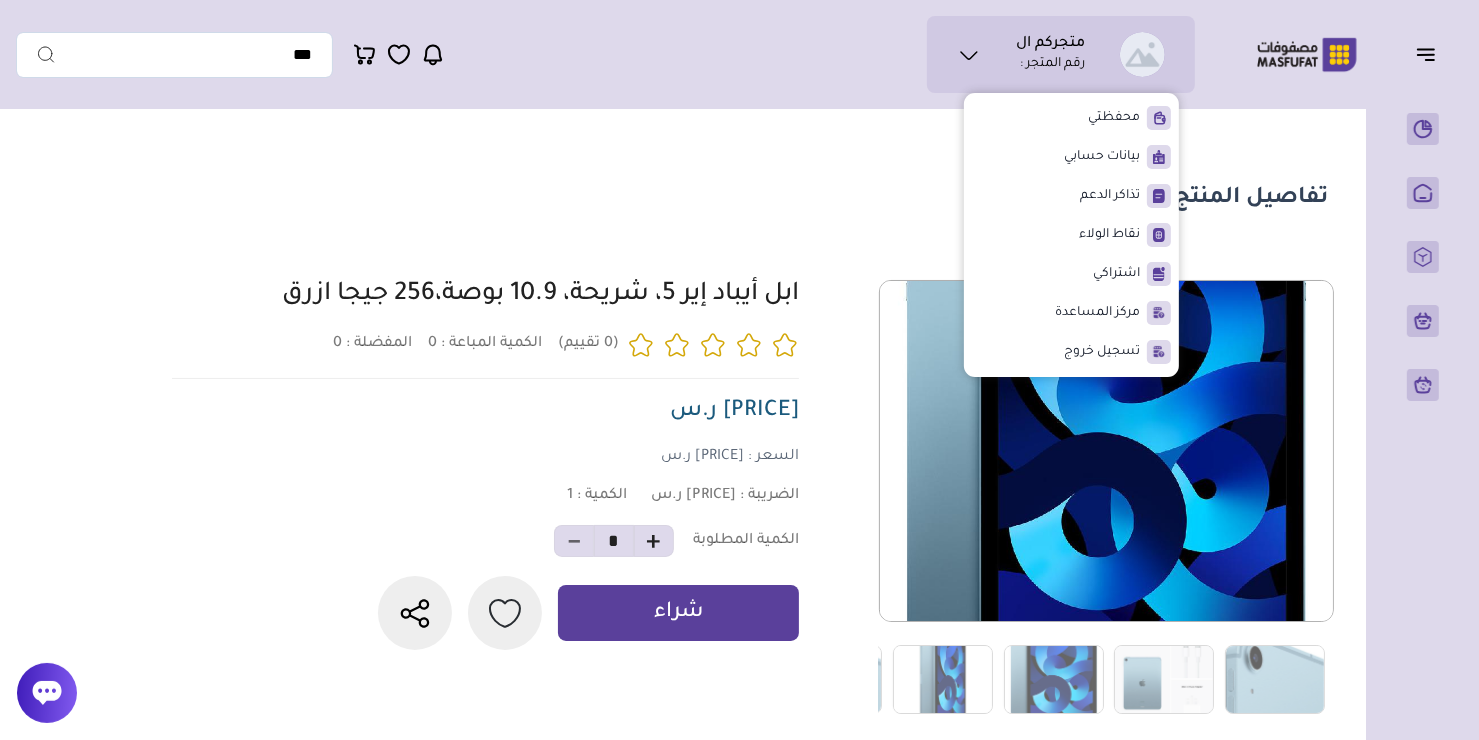 click on "متجركم ال
رقم المتجر :" at bounding box center [1061, 54] 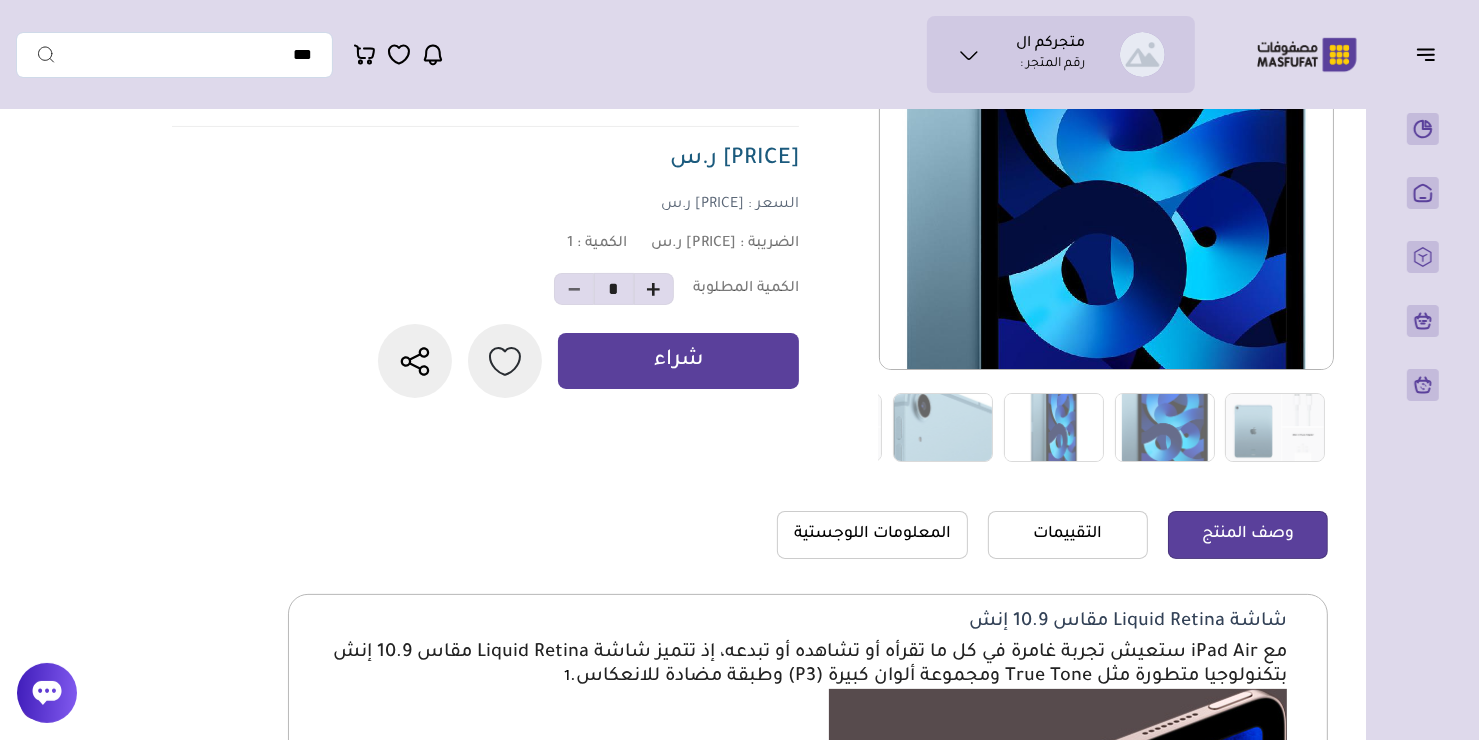 scroll, scrollTop: 0, scrollLeft: 0, axis: both 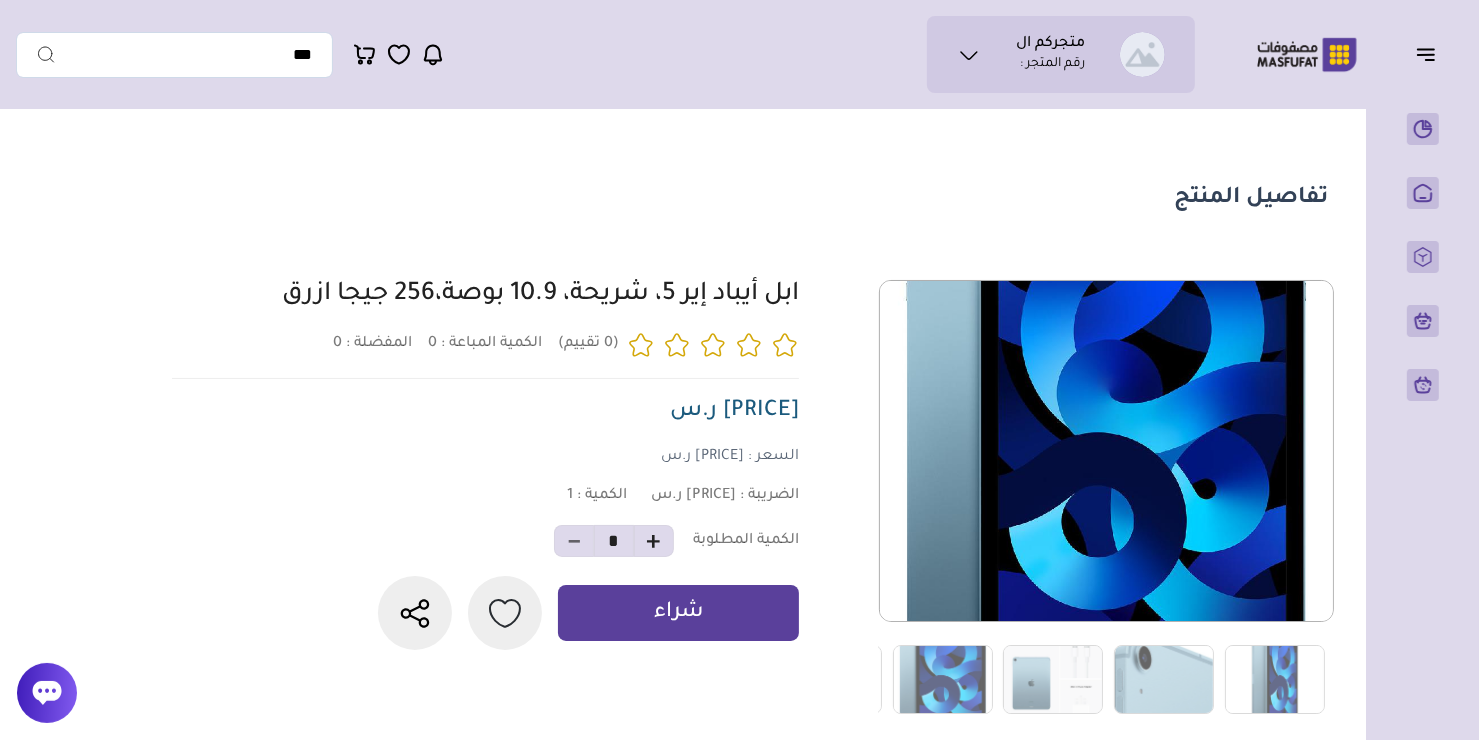 click on "متجركم ال
رقم المتجر :" at bounding box center (1061, 54) 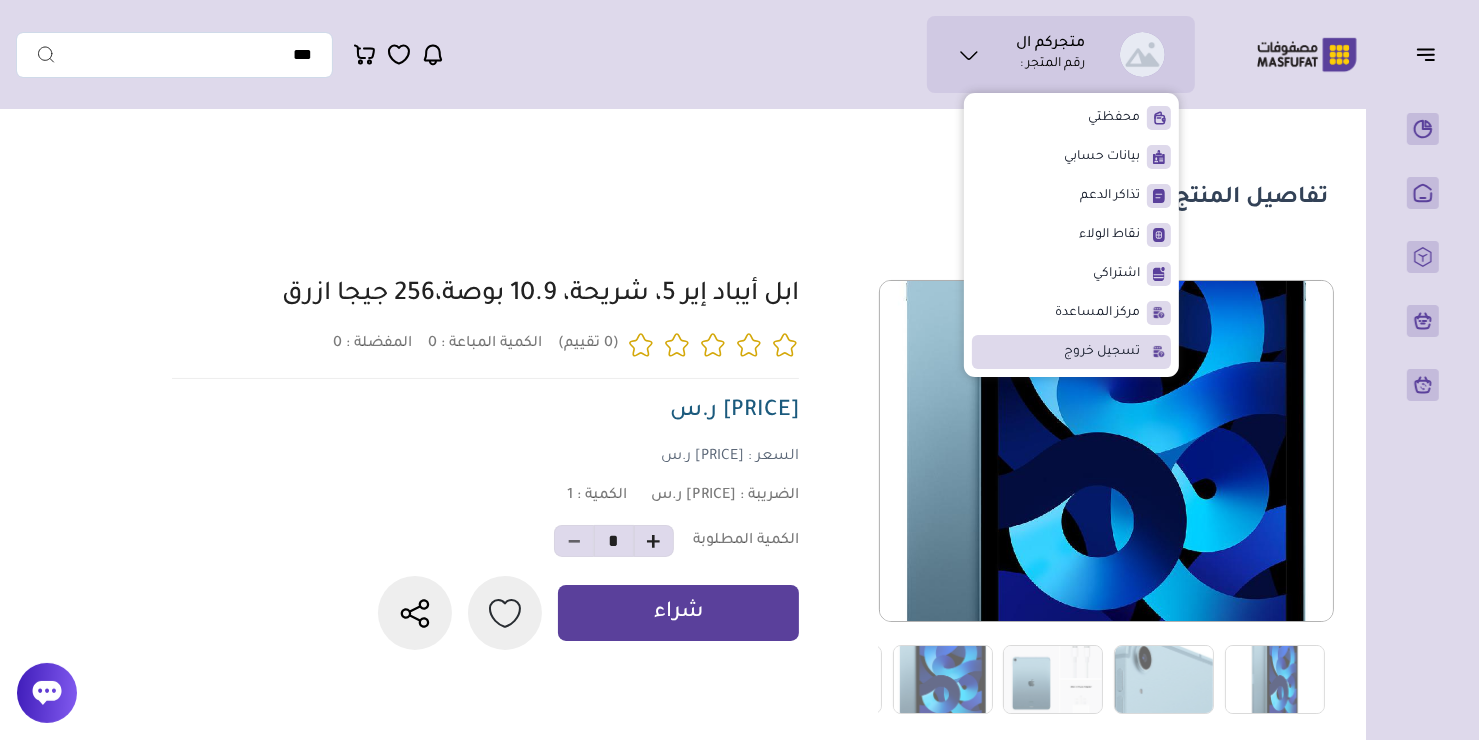 click on "تسجيل خروج" at bounding box center (1102, 352) 